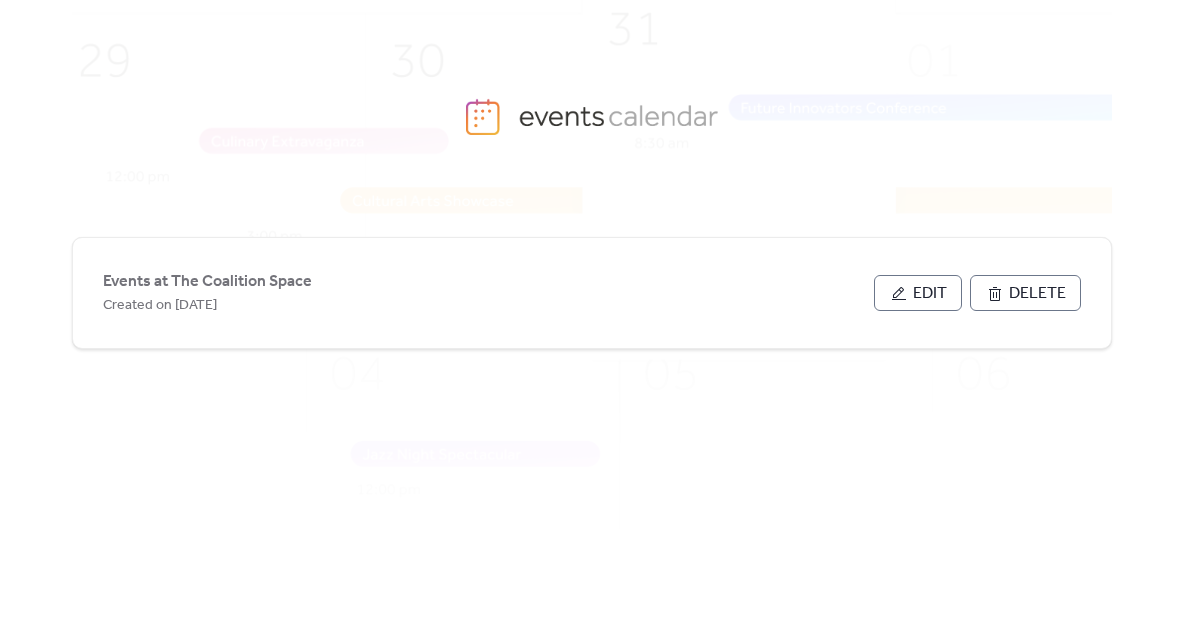 scroll, scrollTop: 0, scrollLeft: 0, axis: both 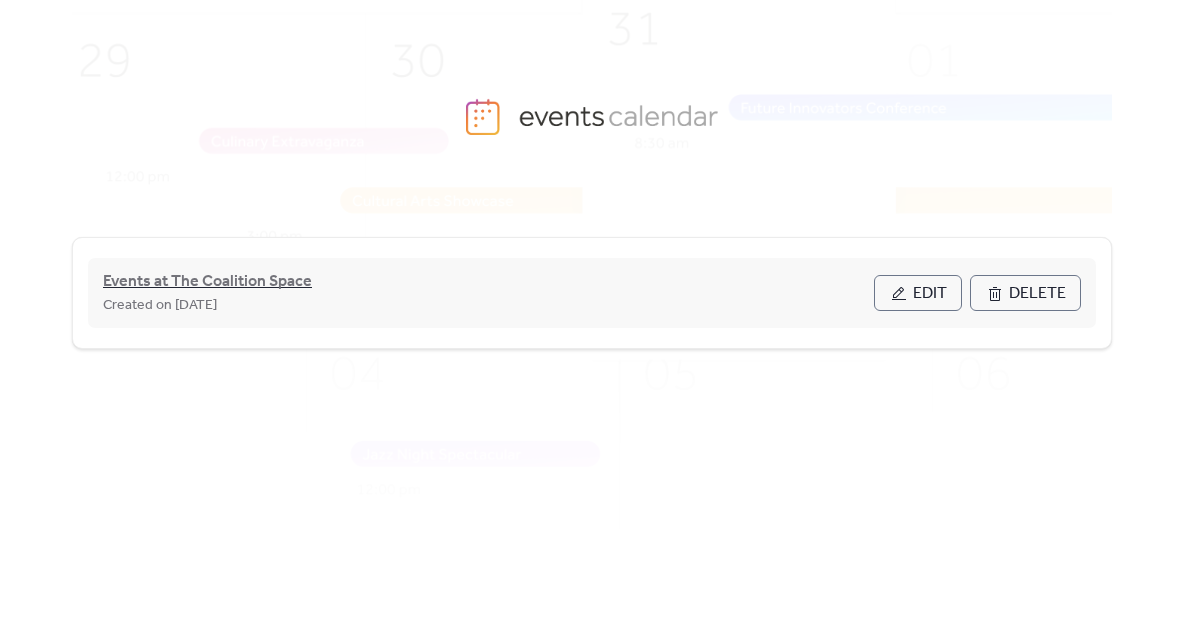 click on "Events at The Coalition Space" at bounding box center (207, 282) 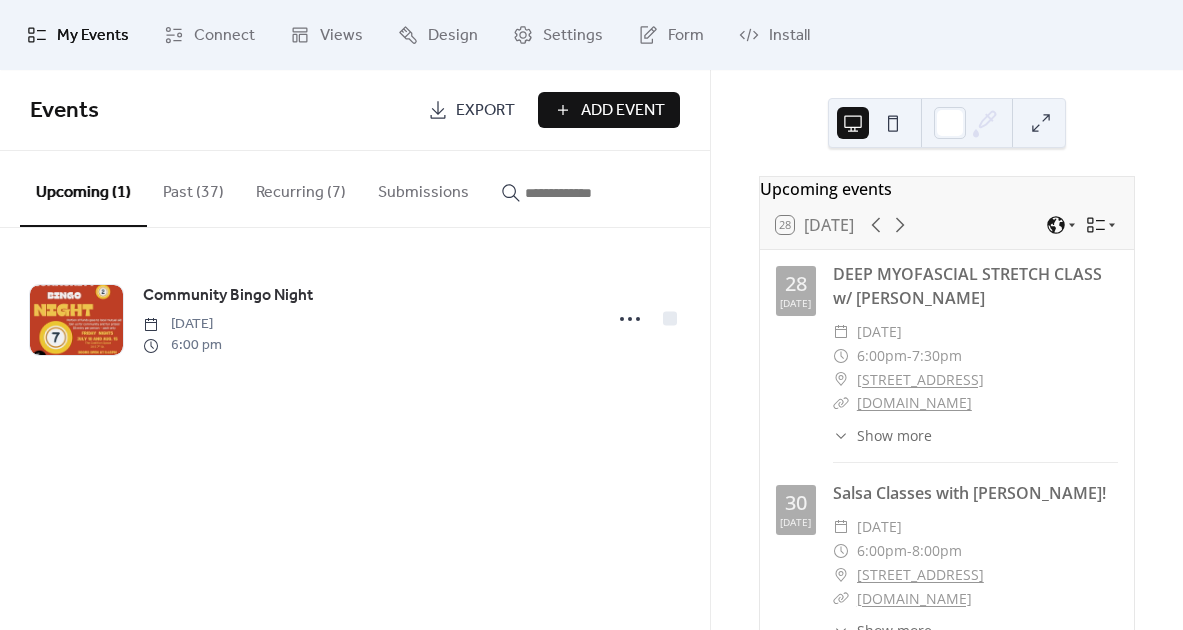 scroll, scrollTop: 0, scrollLeft: 0, axis: both 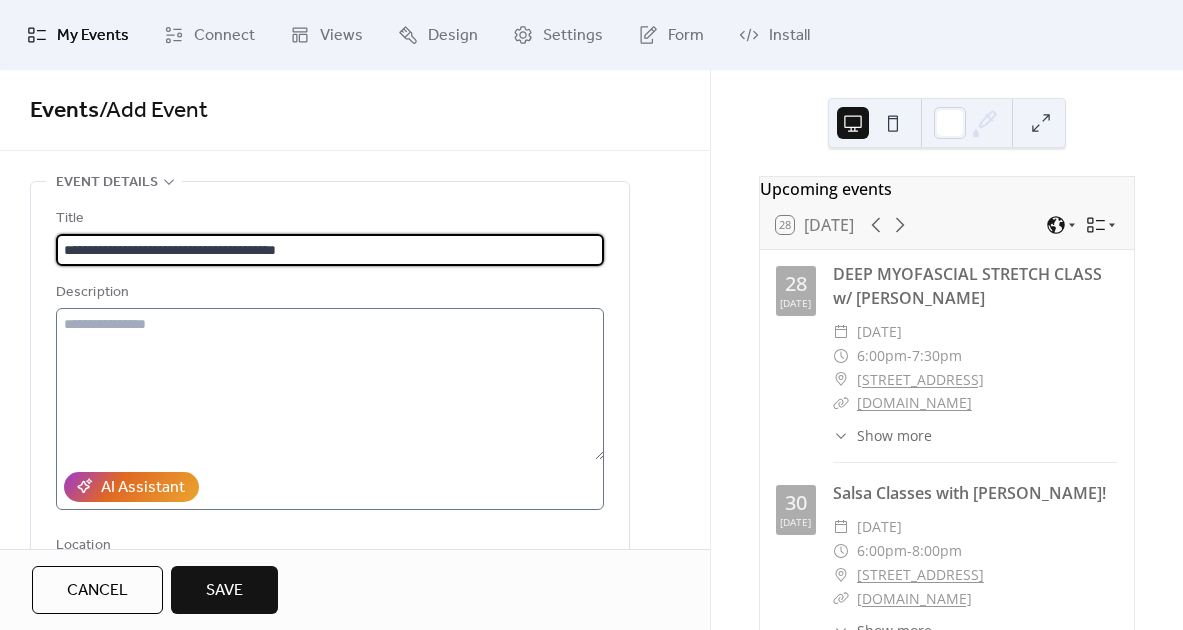 type on "**********" 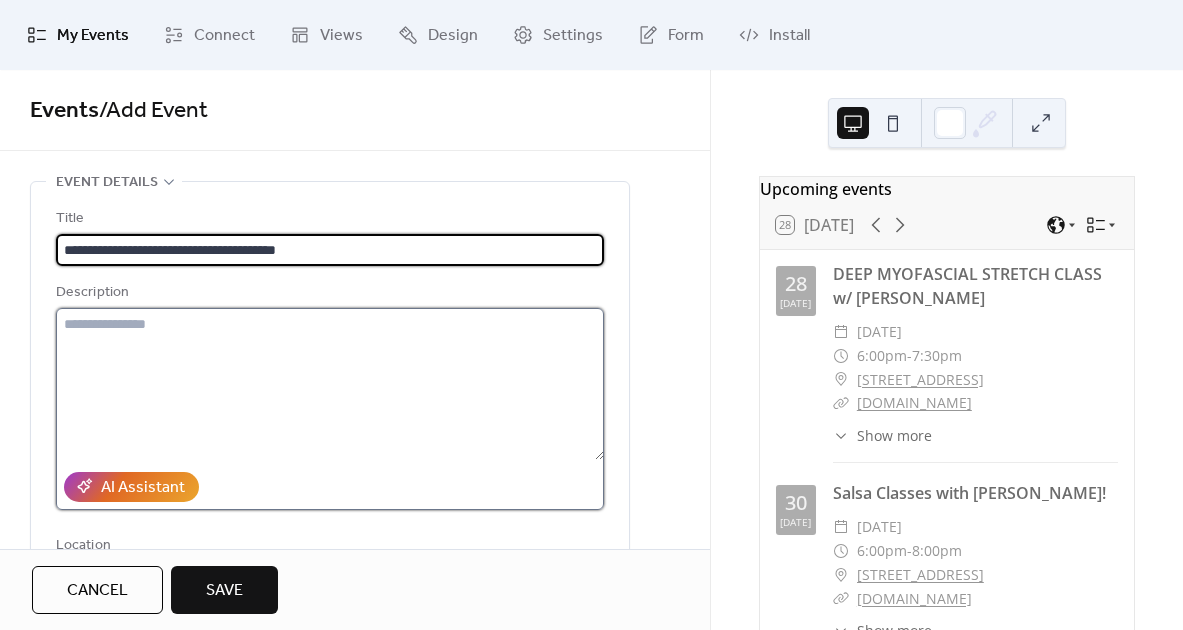 click at bounding box center (330, 384) 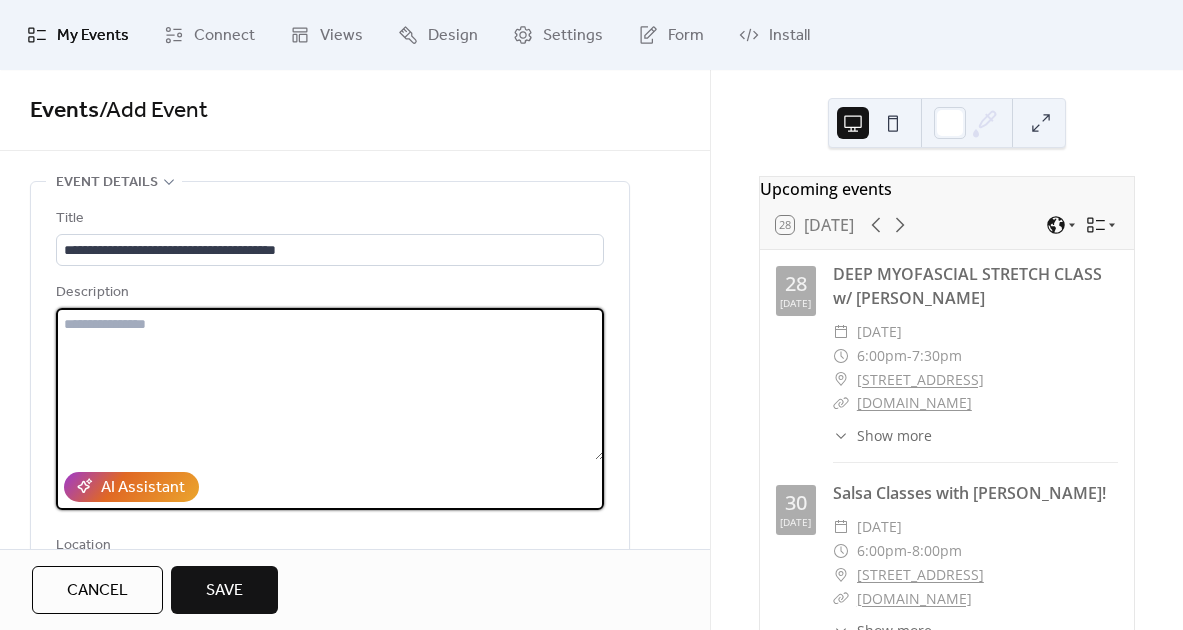 paste on "**********" 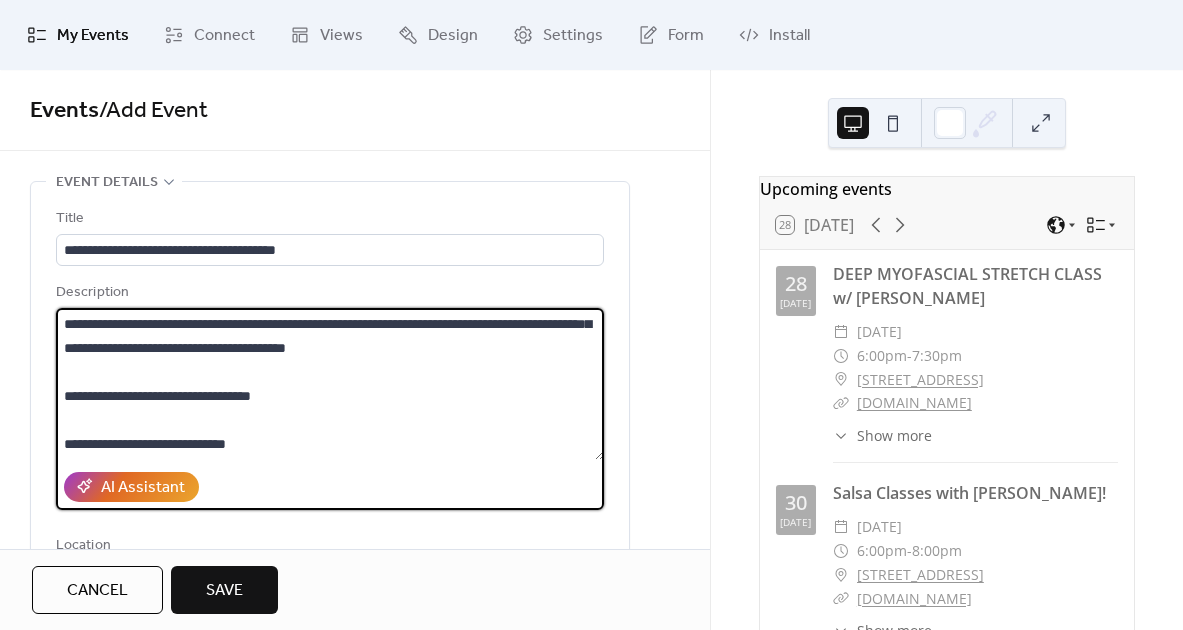 scroll, scrollTop: 24, scrollLeft: 0, axis: vertical 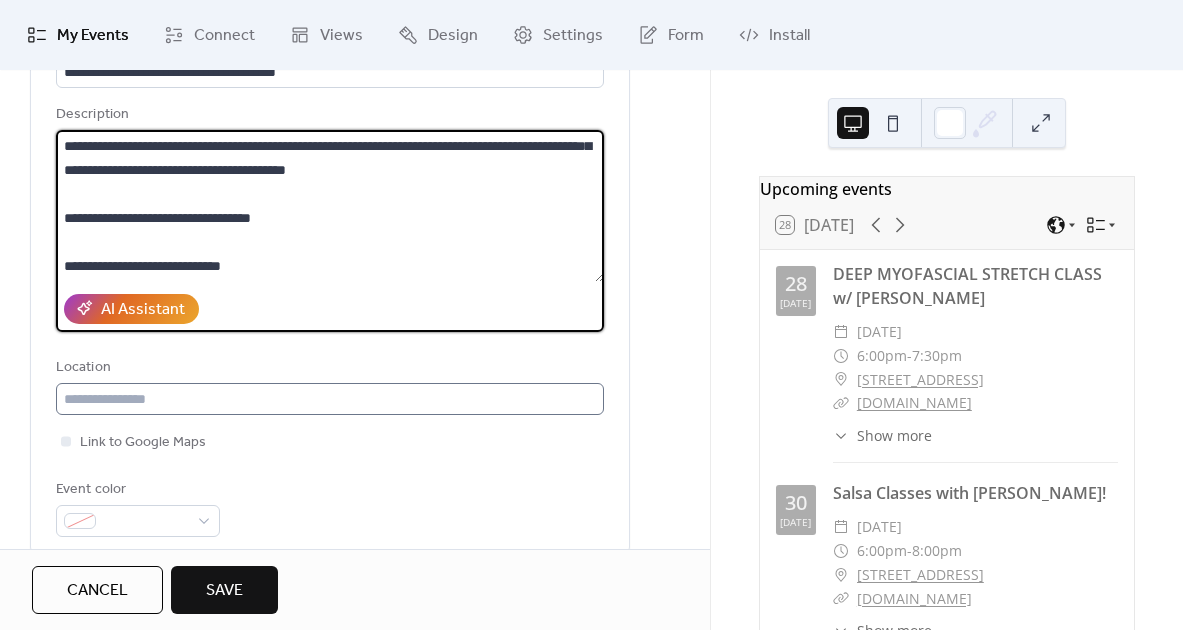 type on "**********" 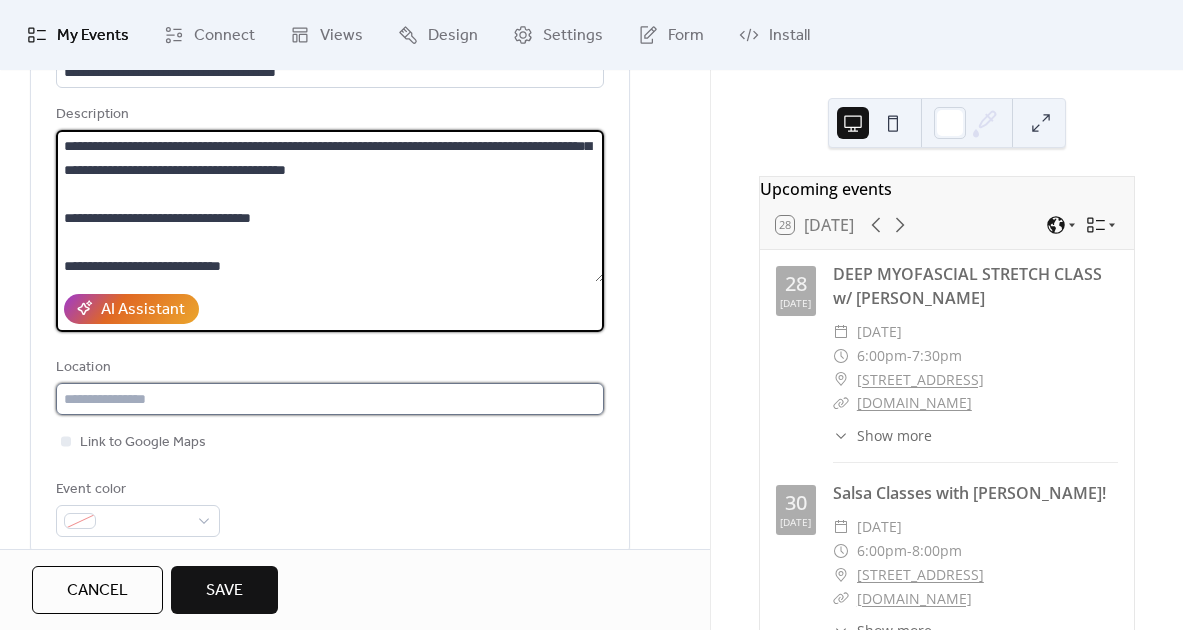 click at bounding box center [330, 399] 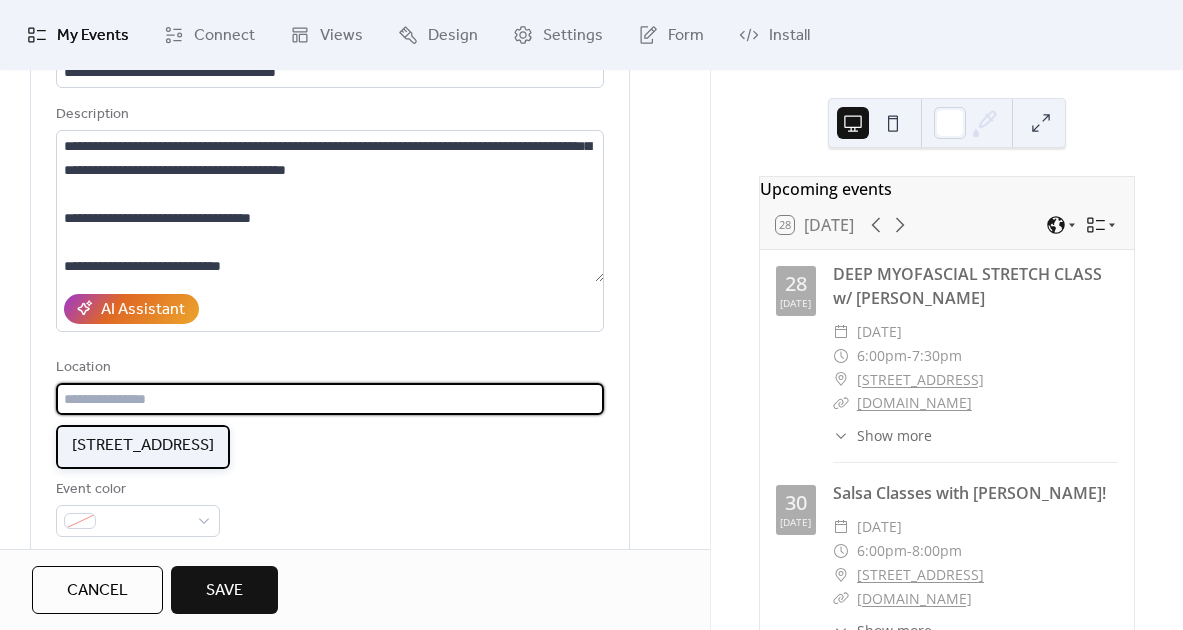 click on "[STREET_ADDRESS]" at bounding box center (143, 446) 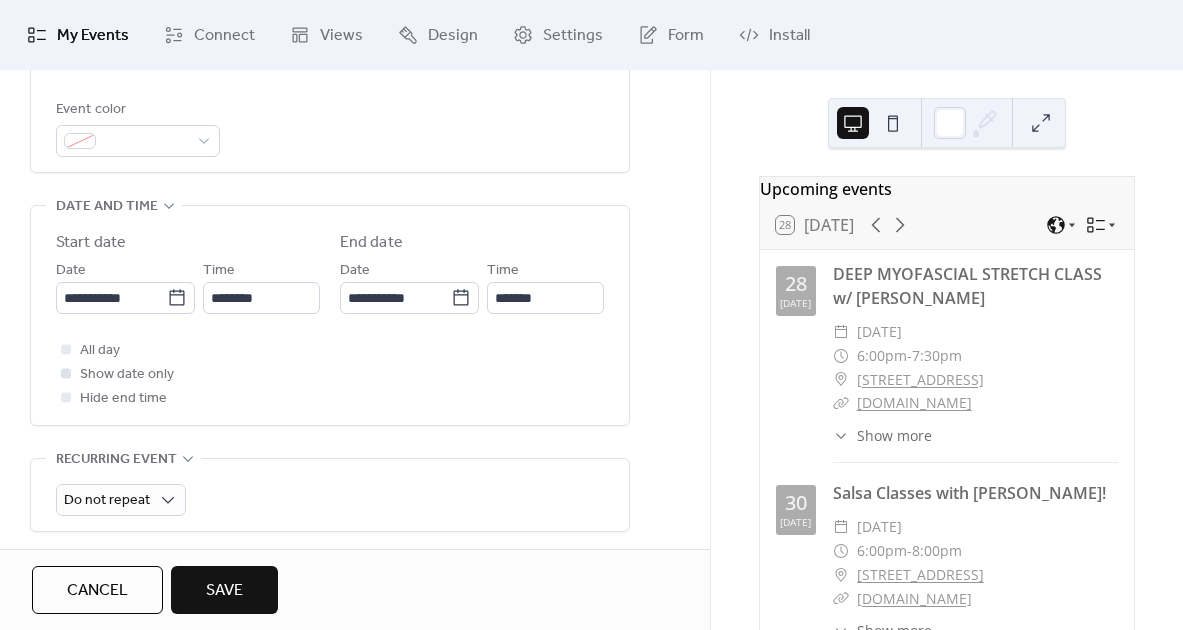scroll, scrollTop: 582, scrollLeft: 0, axis: vertical 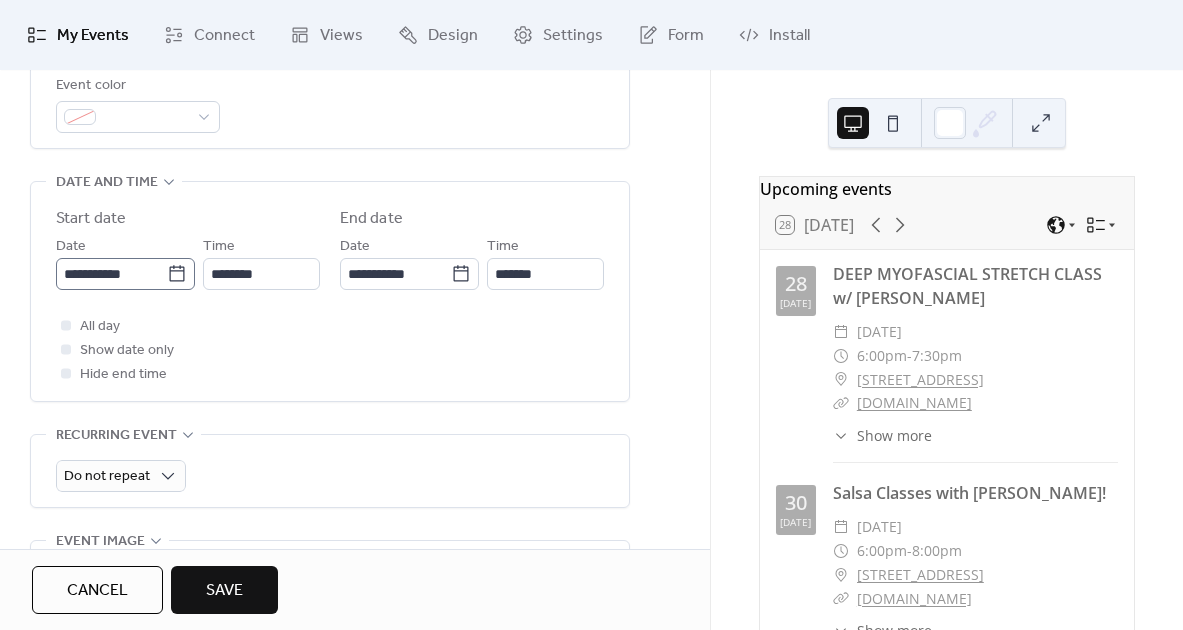 click 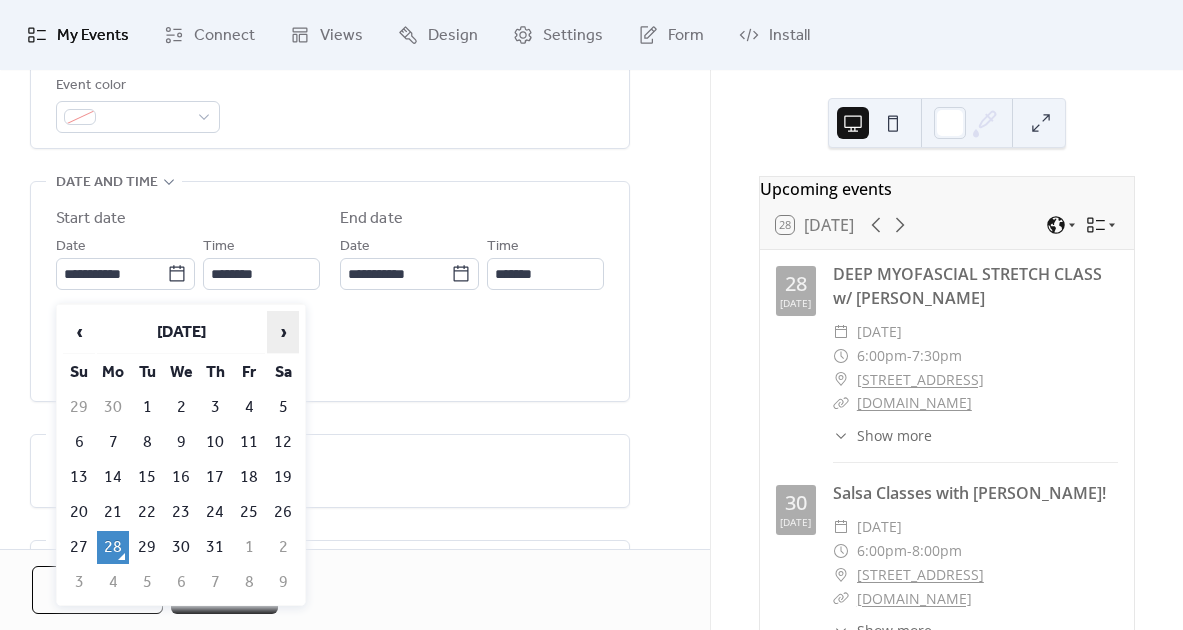 click on "›" at bounding box center [283, 332] 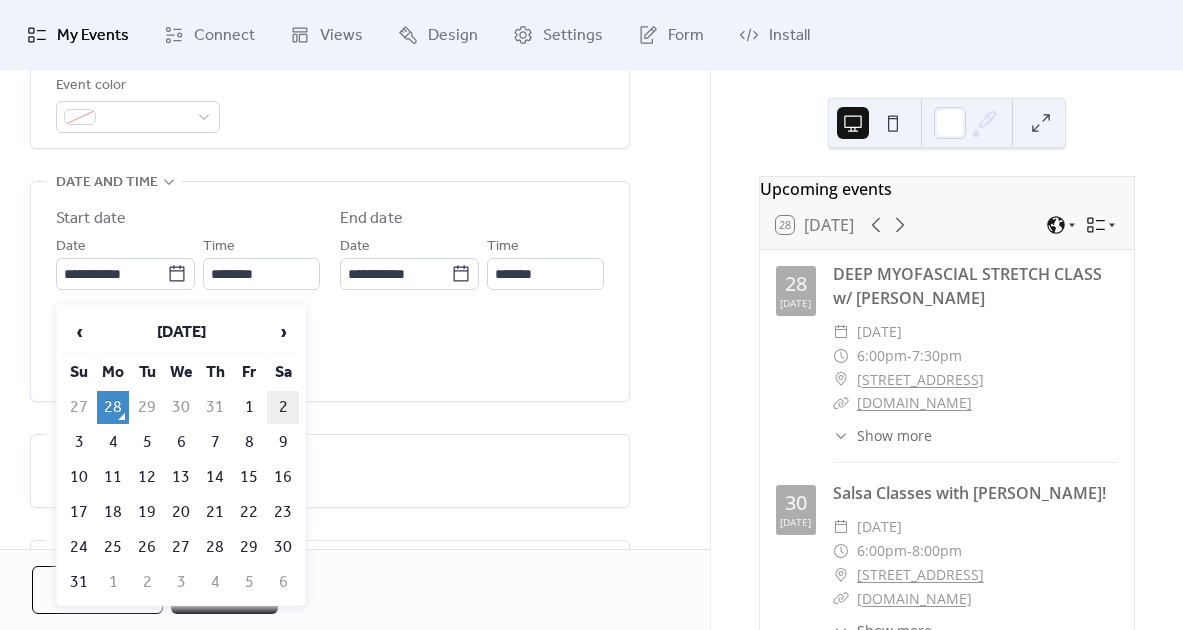 click on "2" at bounding box center (283, 407) 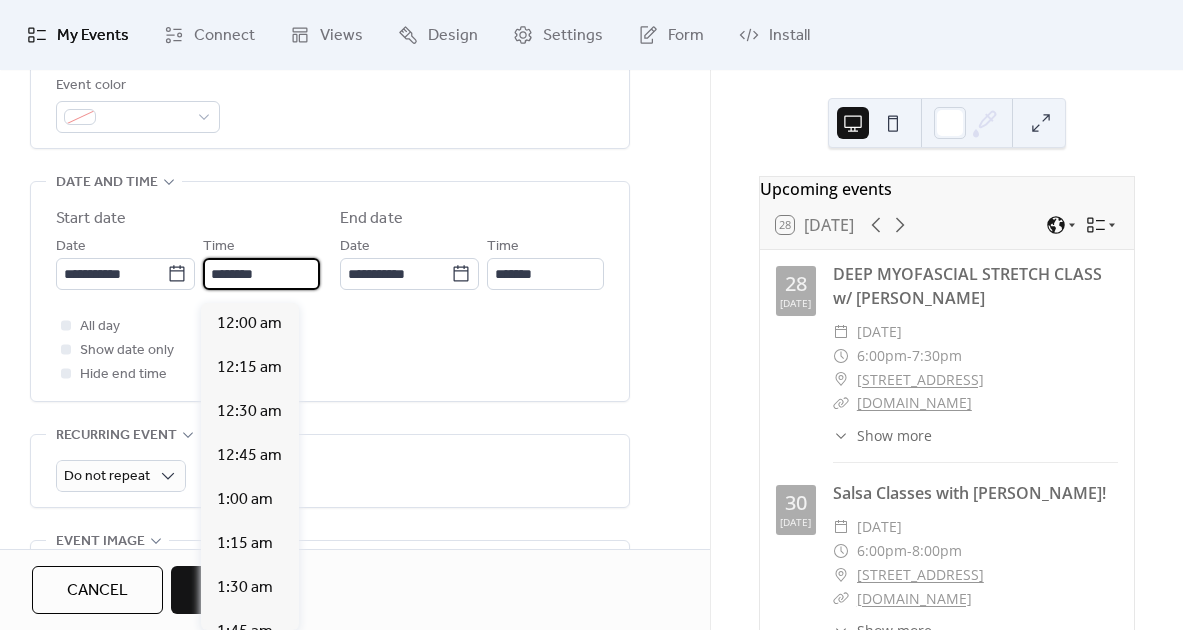 click on "********" at bounding box center [261, 274] 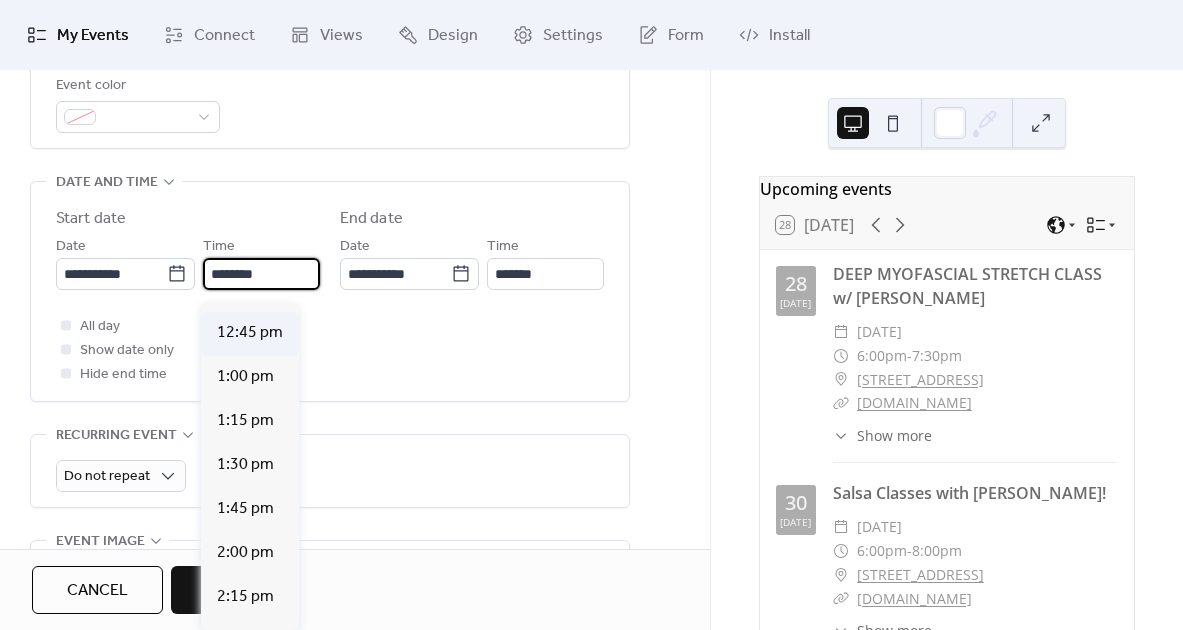 scroll, scrollTop: 2460, scrollLeft: 0, axis: vertical 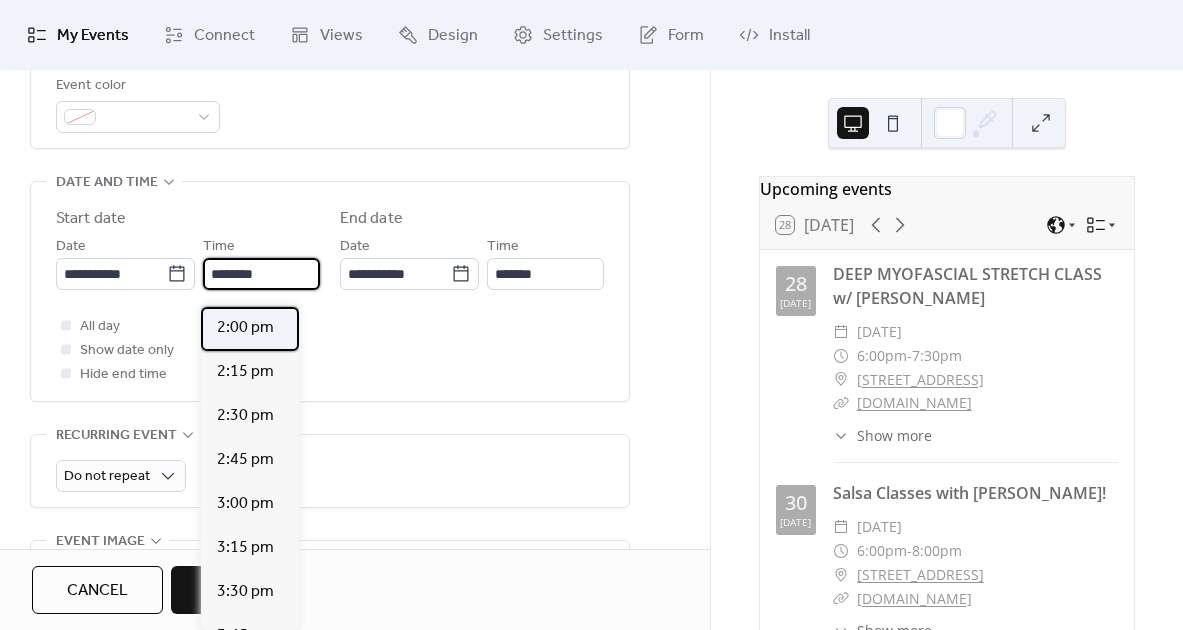 click on "2:00 pm" at bounding box center [245, 328] 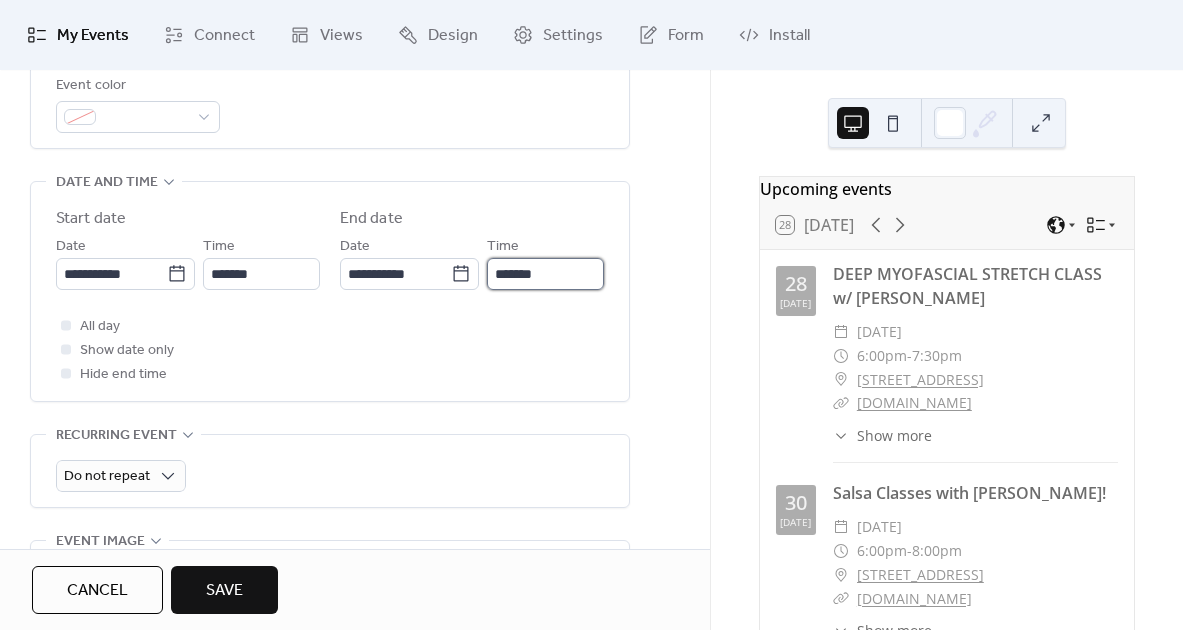 click on "*******" at bounding box center (545, 274) 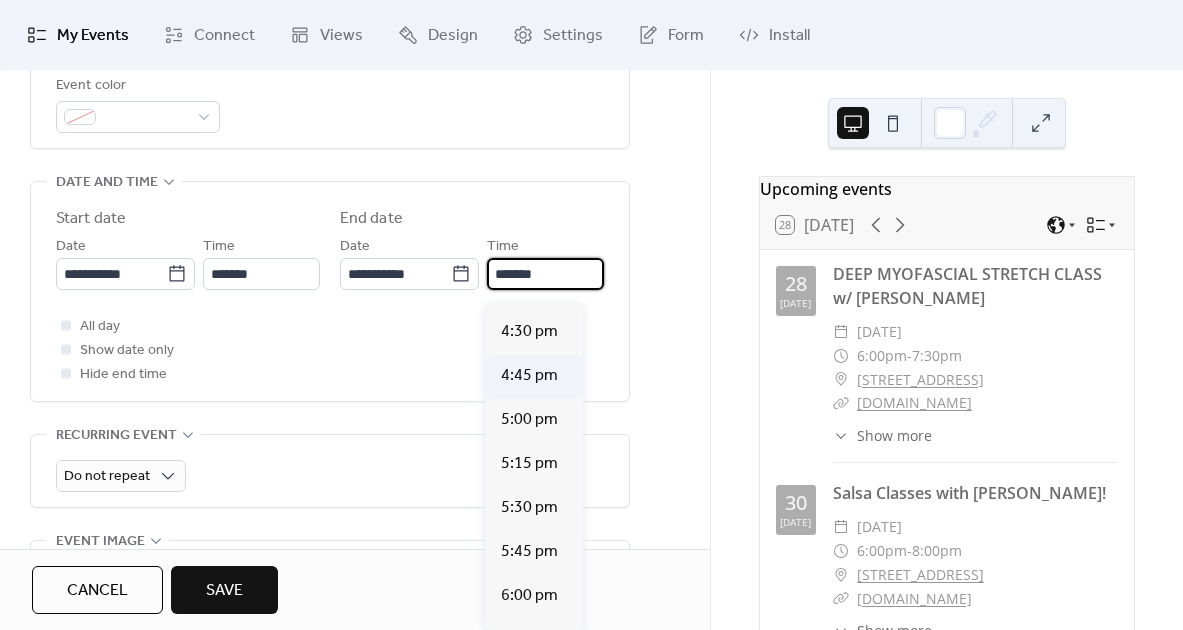 scroll, scrollTop: 440, scrollLeft: 0, axis: vertical 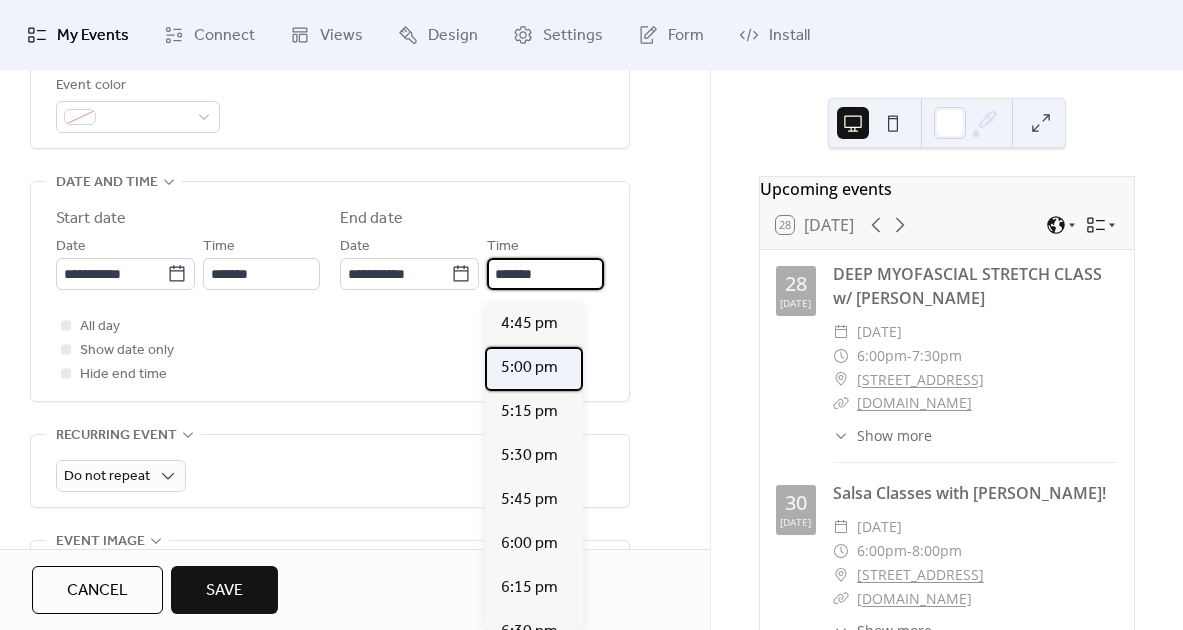 click on "5:00 pm" at bounding box center (529, 368) 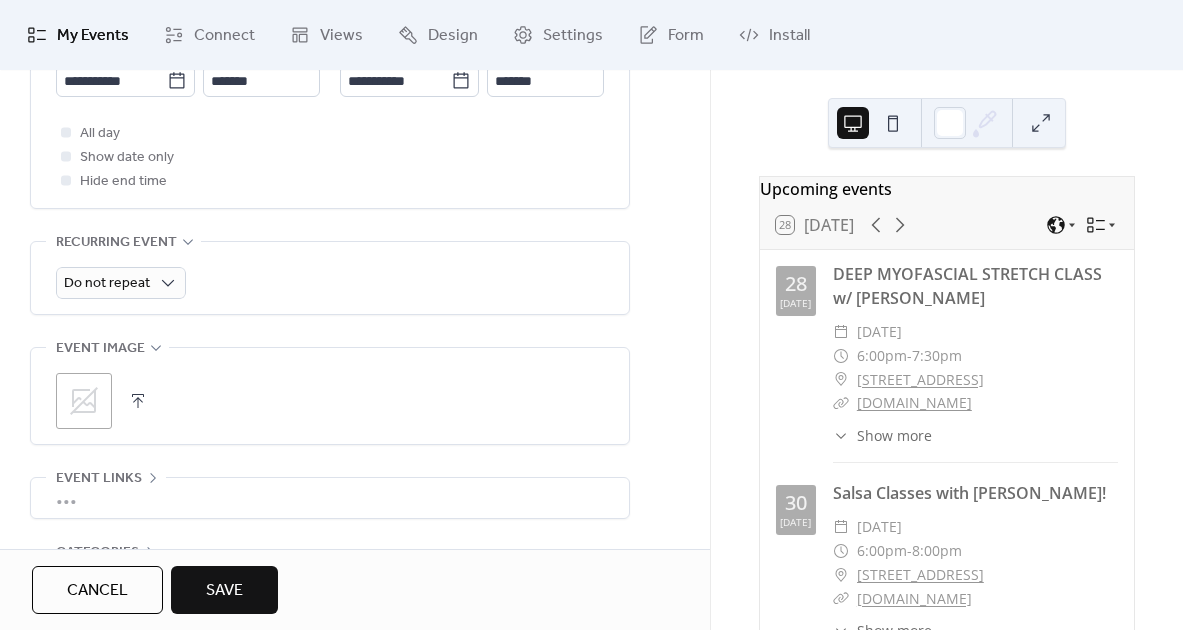 scroll, scrollTop: 790, scrollLeft: 0, axis: vertical 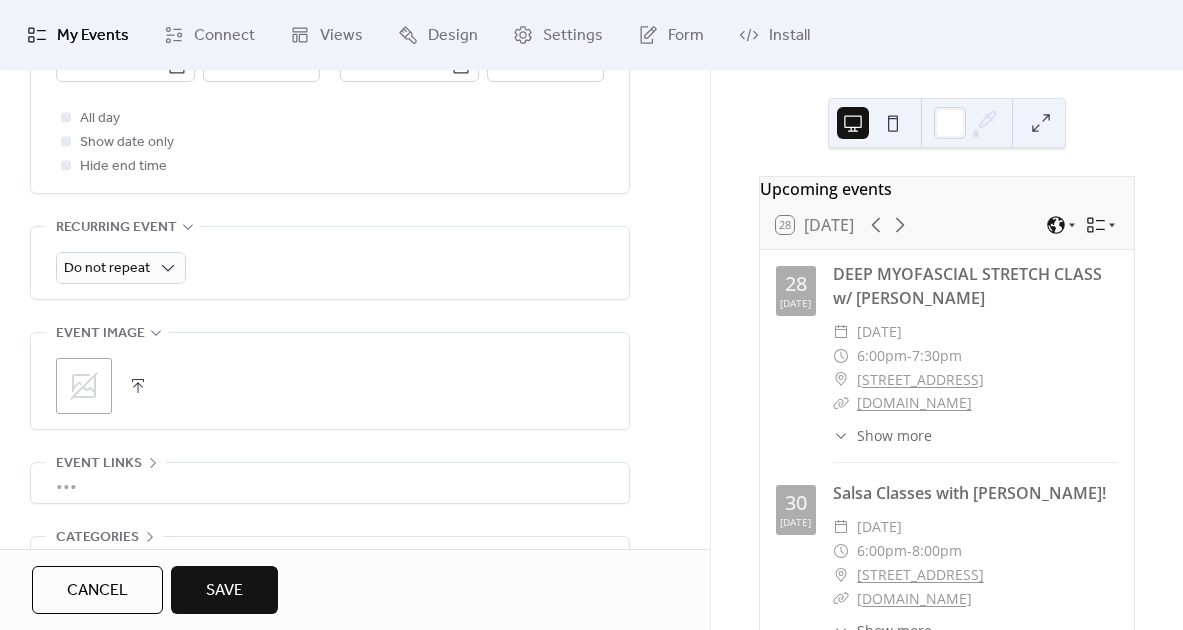 click 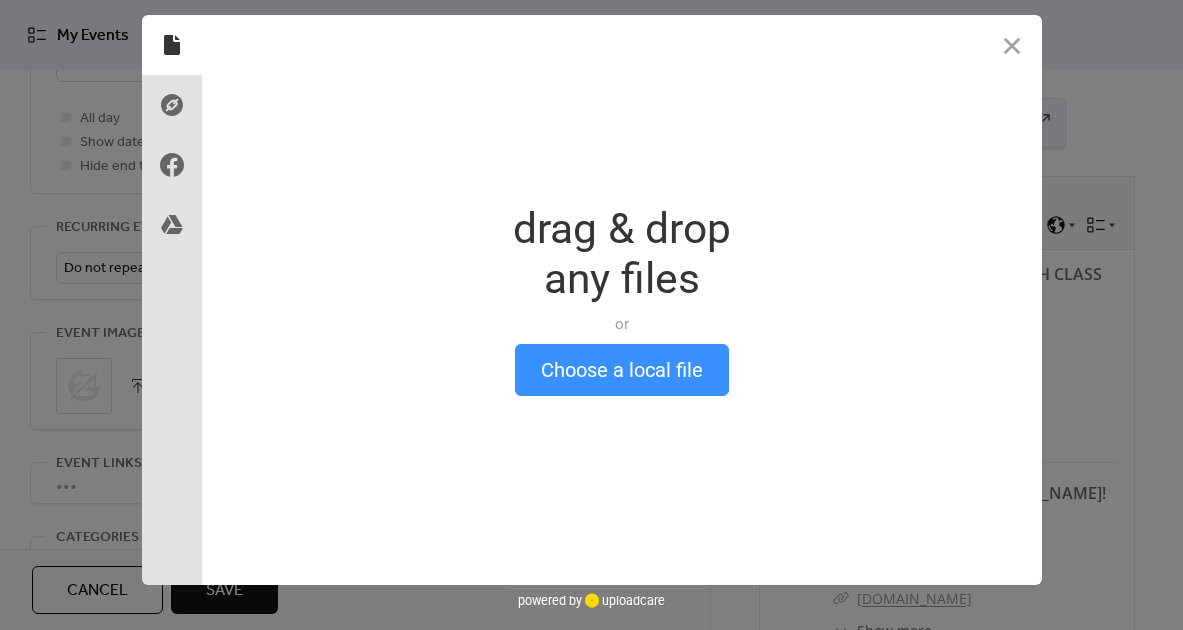 click on "Choose a local file" at bounding box center (622, 370) 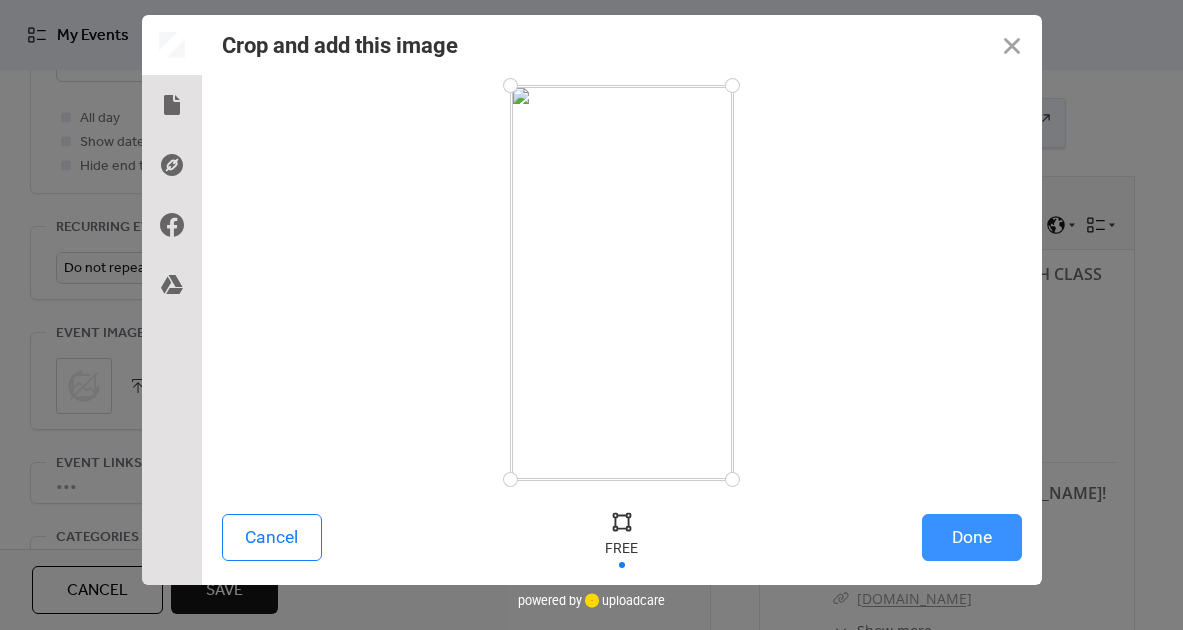 click on "Done" at bounding box center [972, 537] 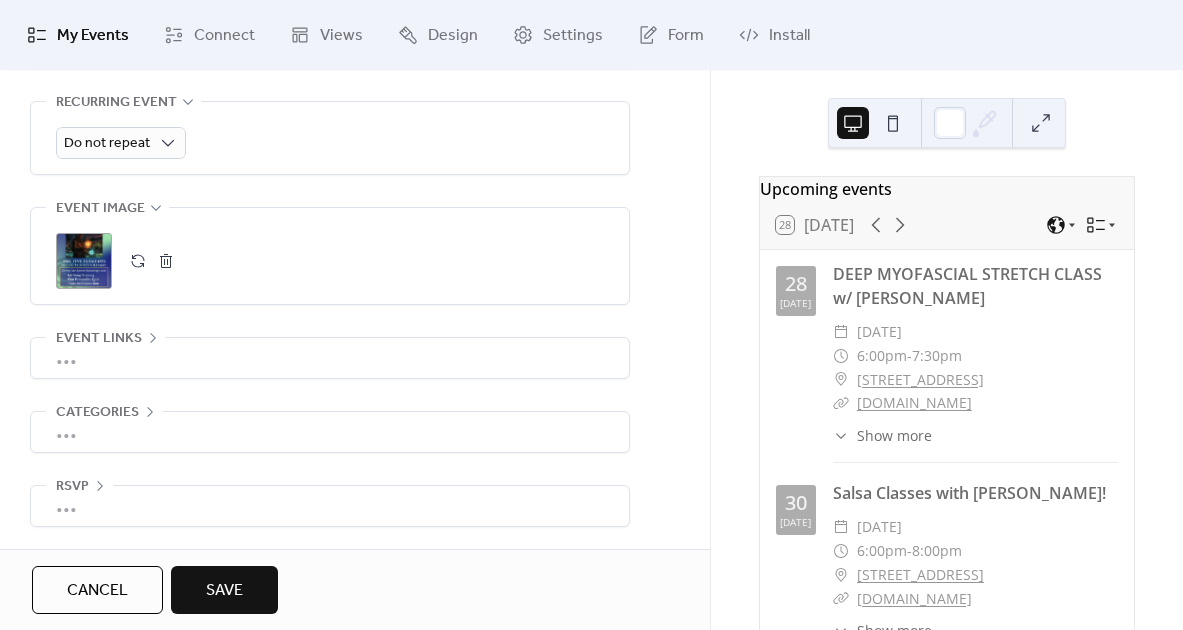 scroll, scrollTop: 924, scrollLeft: 0, axis: vertical 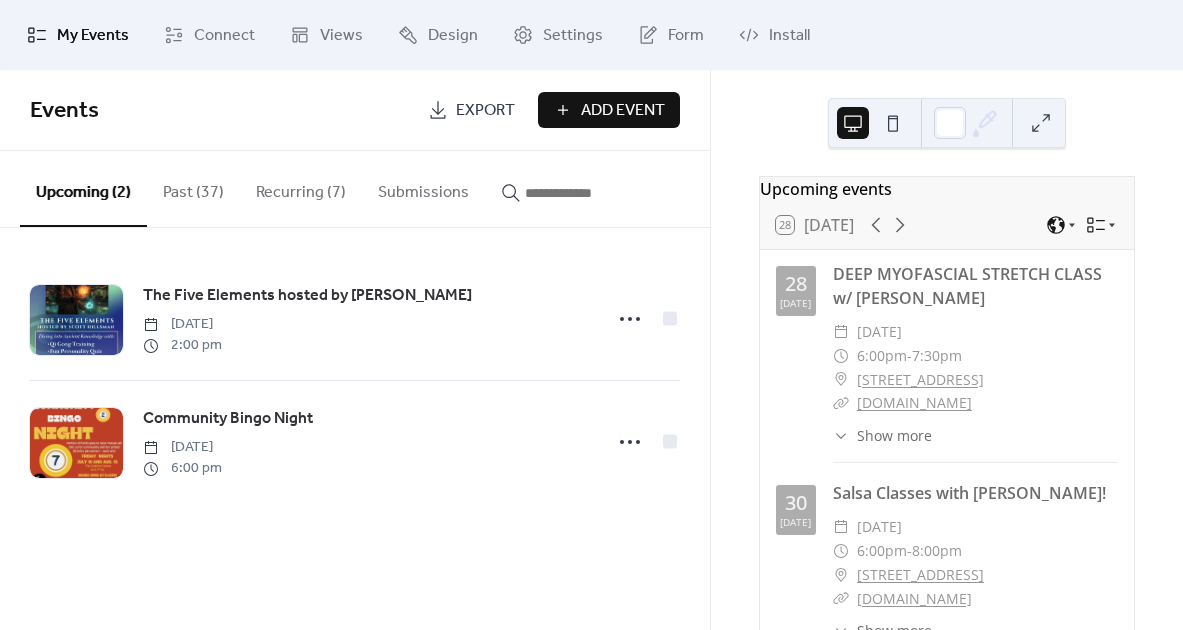 click on "Add Event" at bounding box center [623, 111] 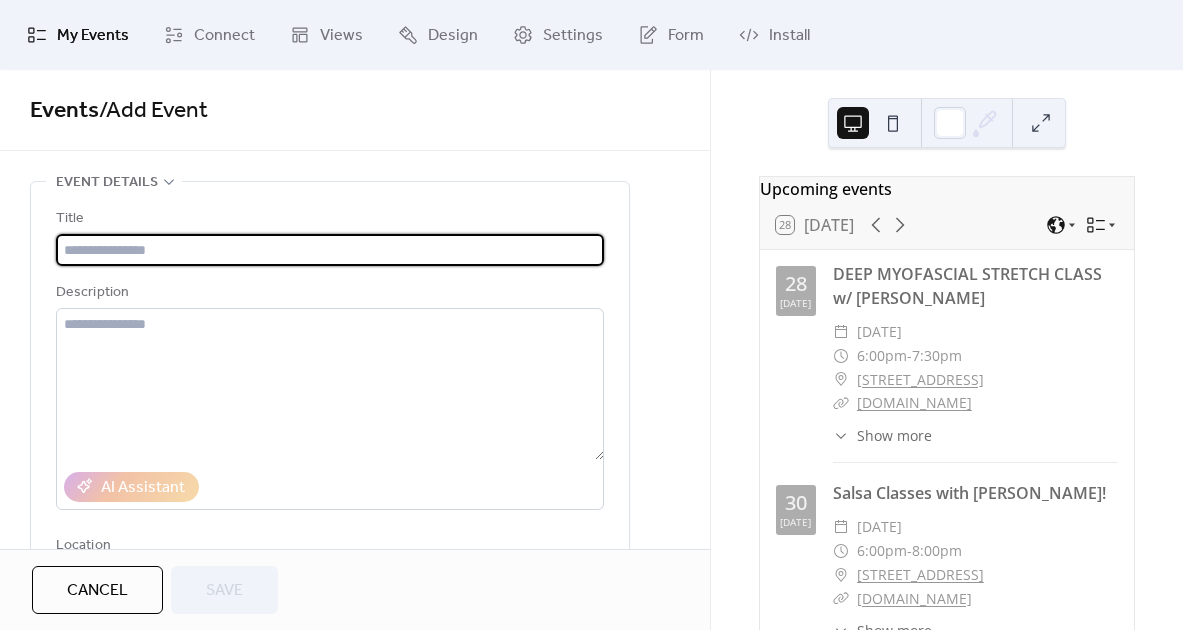 click on "Description" at bounding box center [330, 395] 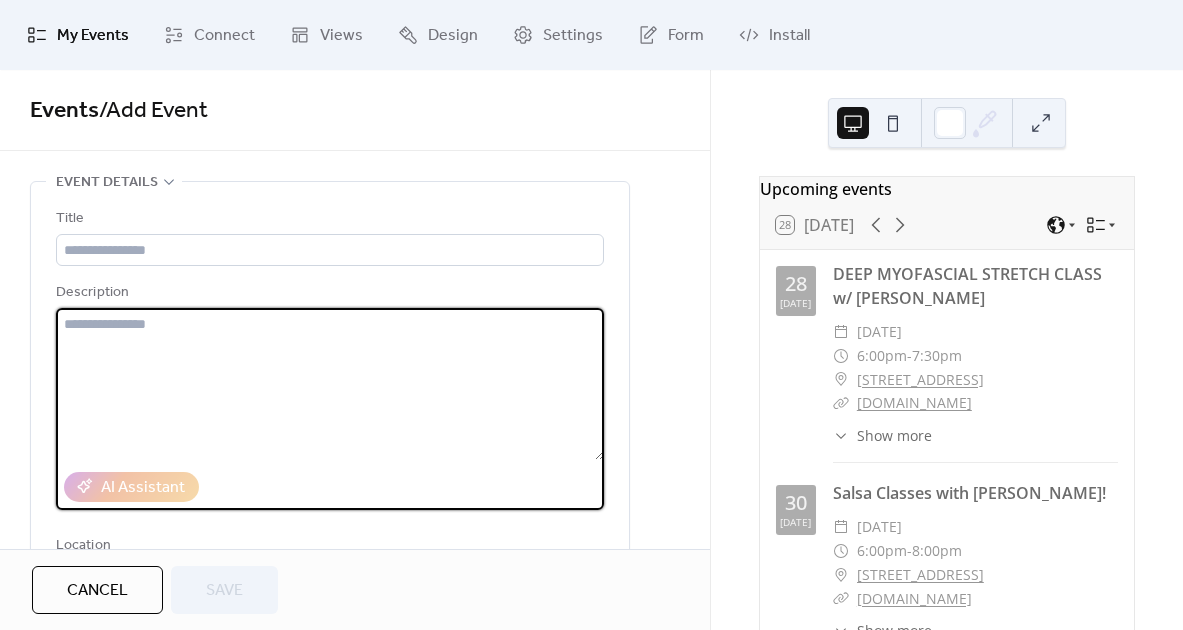 click at bounding box center (330, 384) 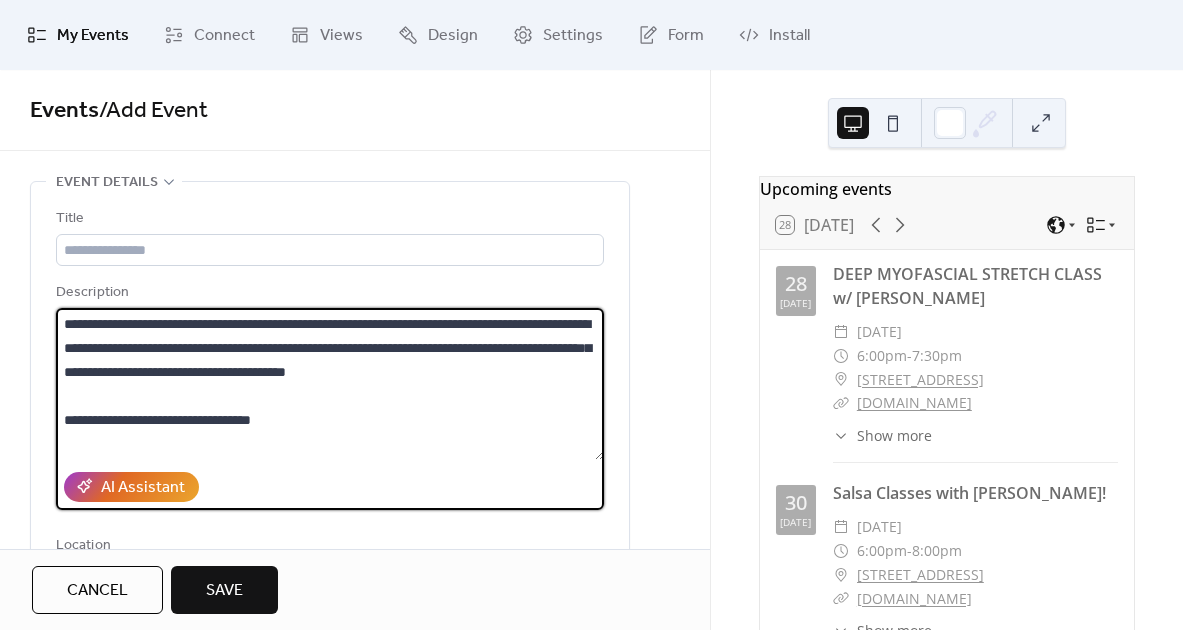 scroll, scrollTop: 21, scrollLeft: 0, axis: vertical 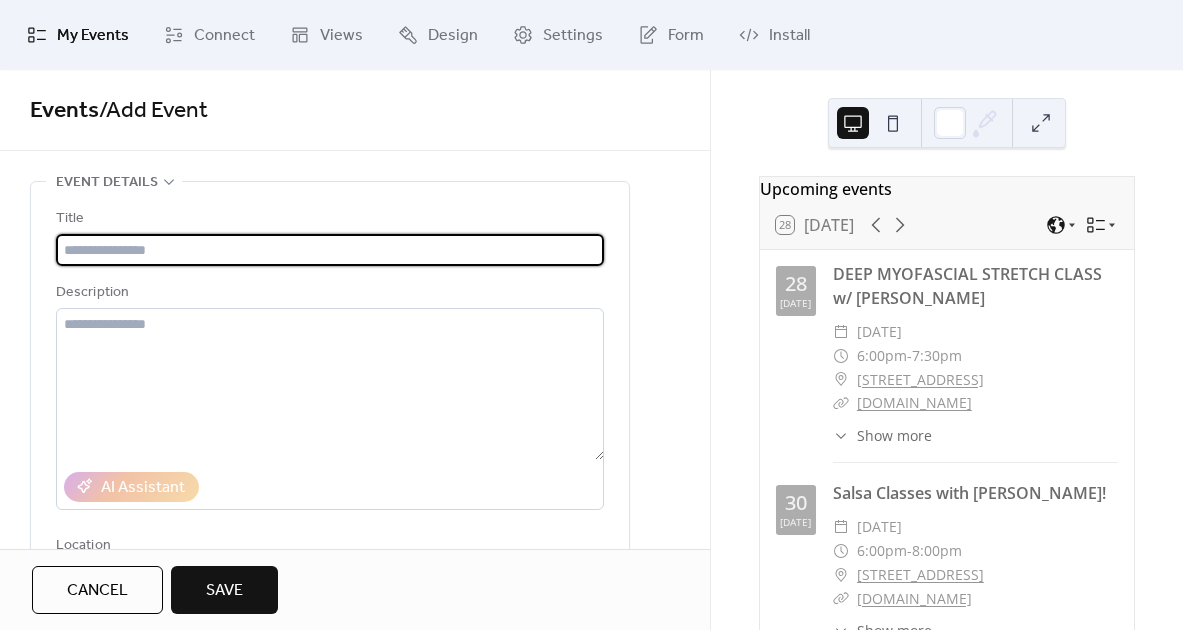 click at bounding box center (330, 250) 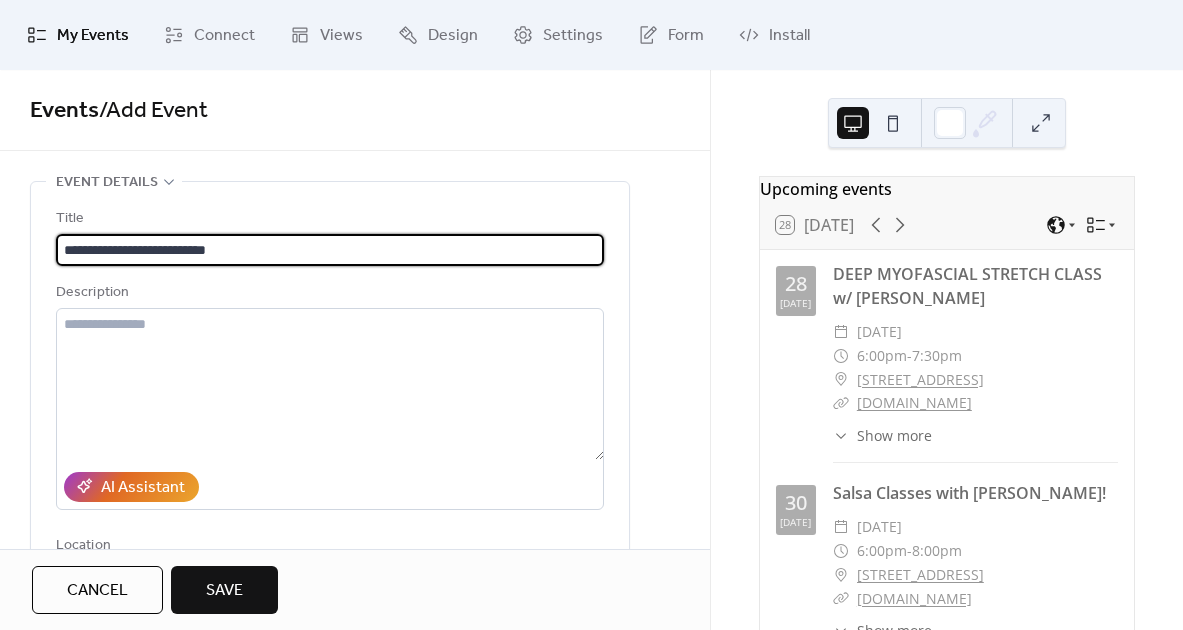 paste on "**********" 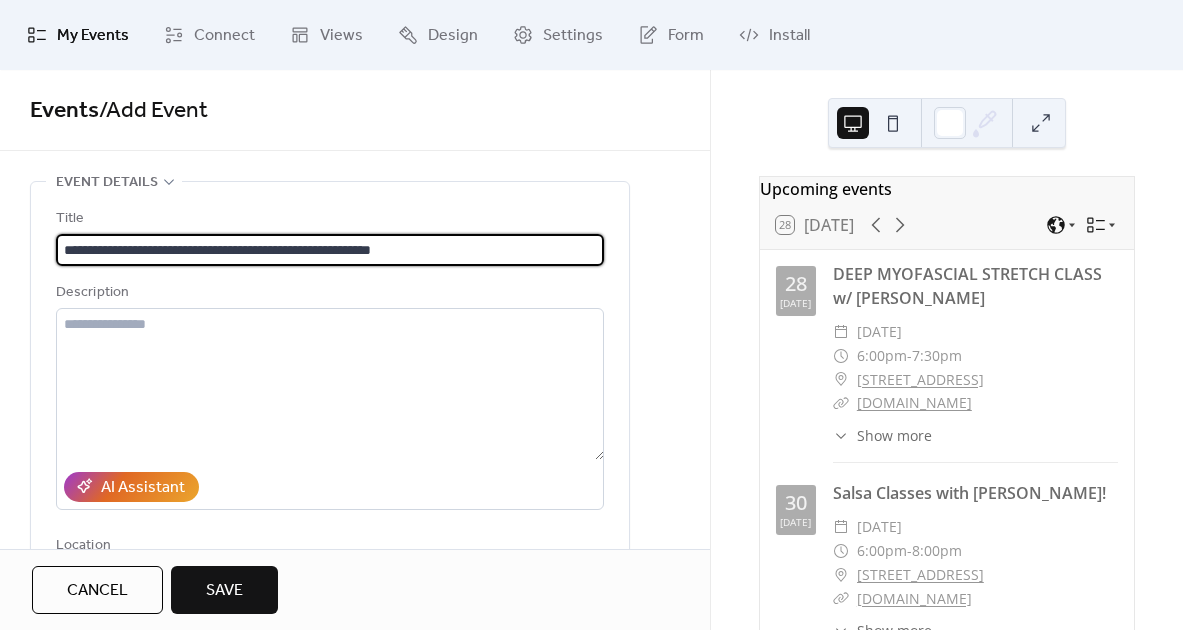 click on "**********" at bounding box center [330, 250] 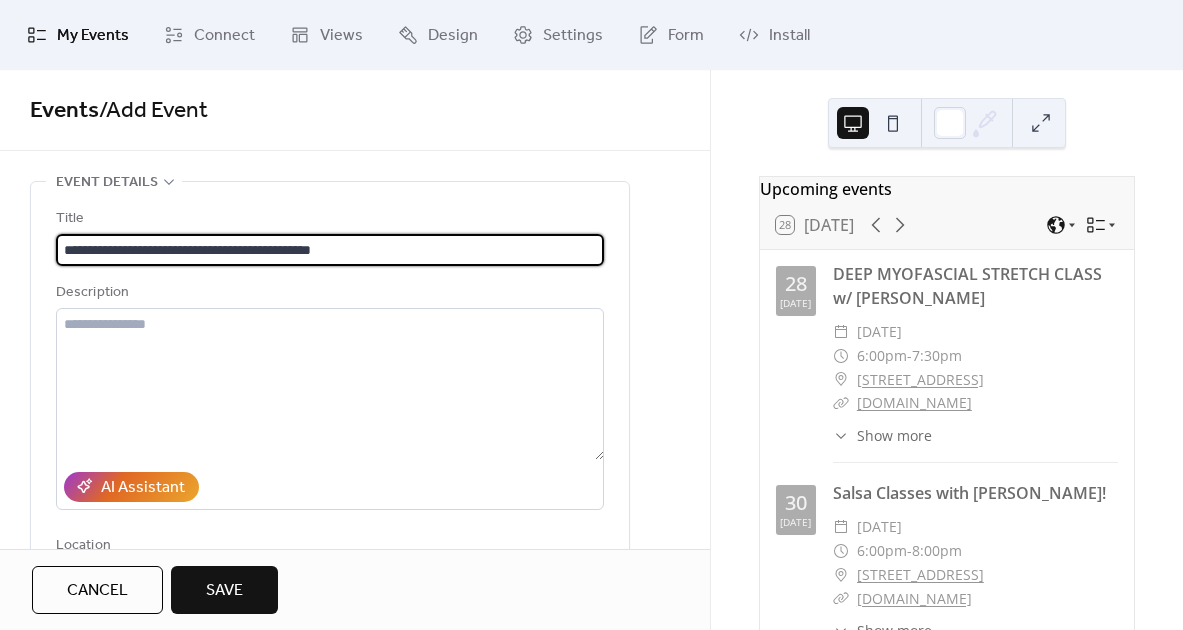 click on "**********" at bounding box center [330, 250] 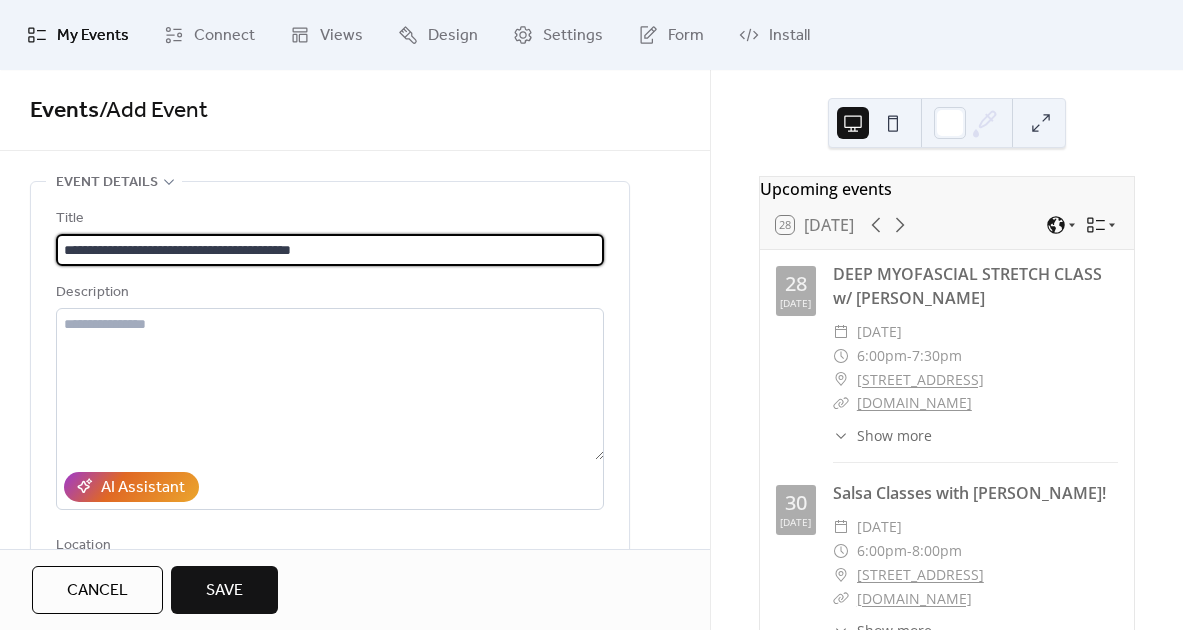 click on "**********" at bounding box center (330, 250) 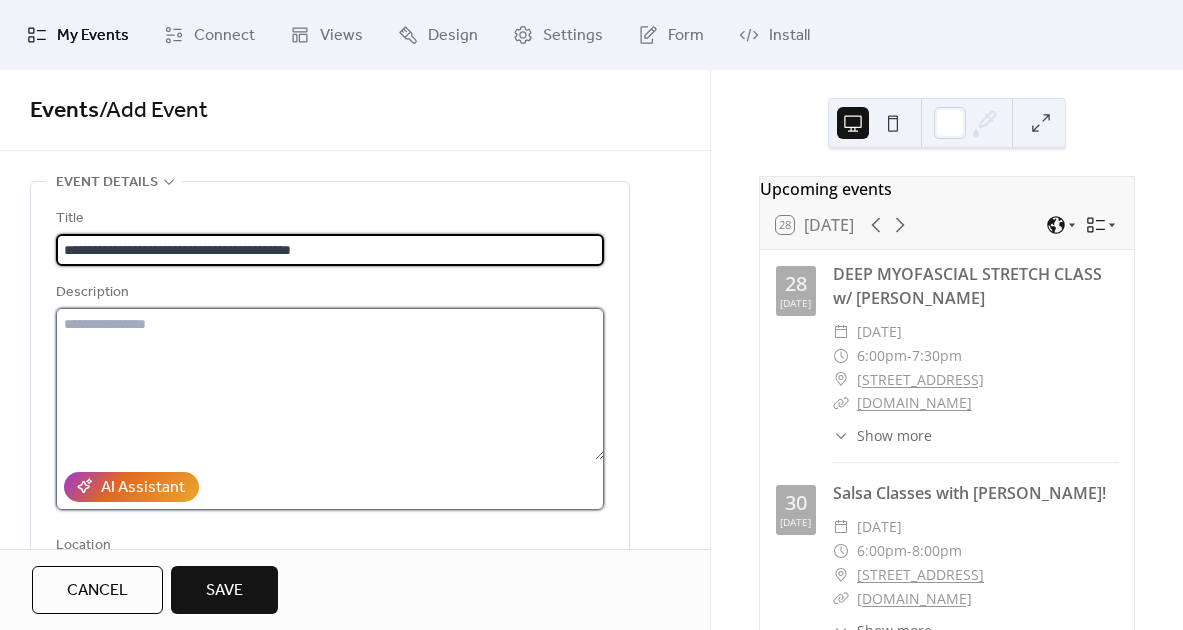 click at bounding box center (330, 384) 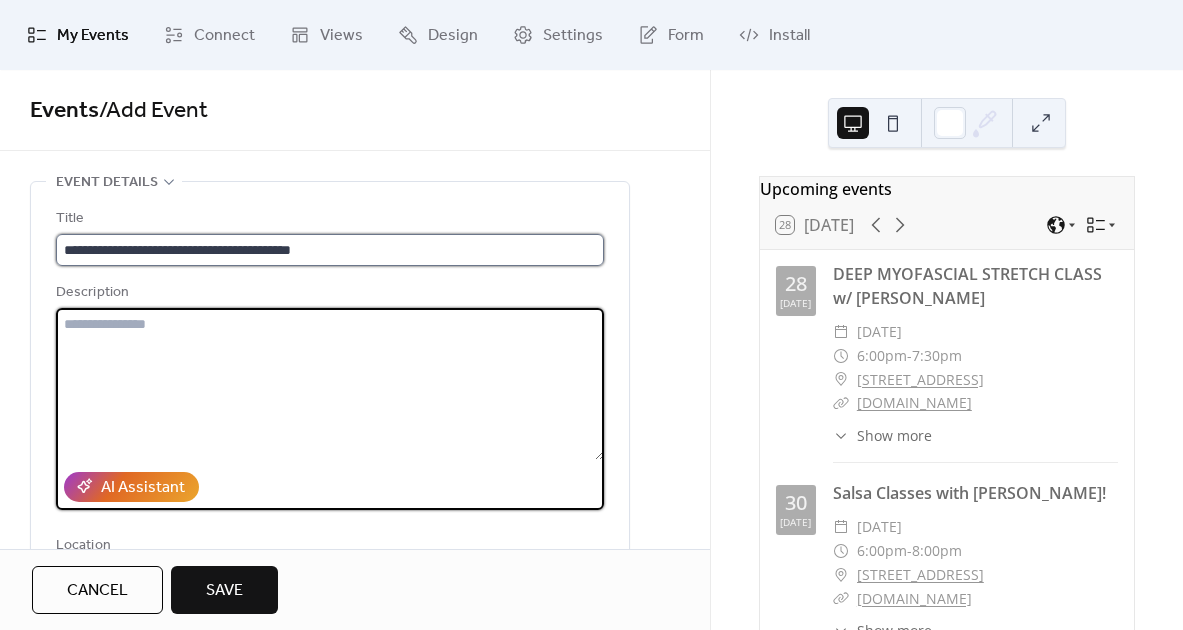 click on "**********" at bounding box center [330, 250] 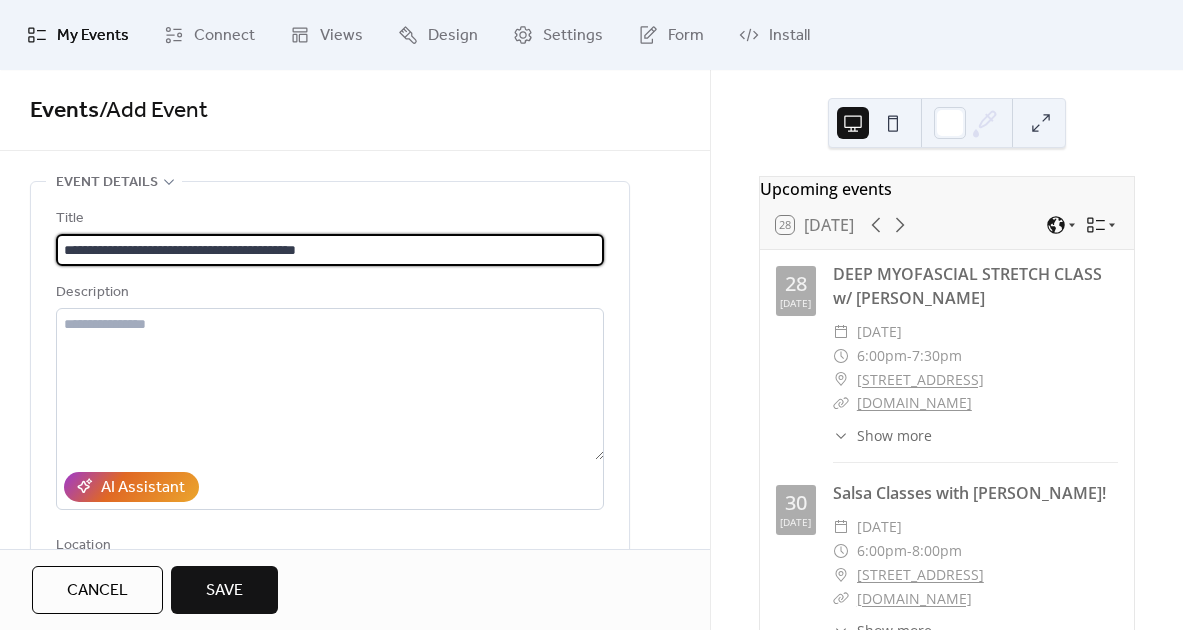 click on "**********" at bounding box center [330, 250] 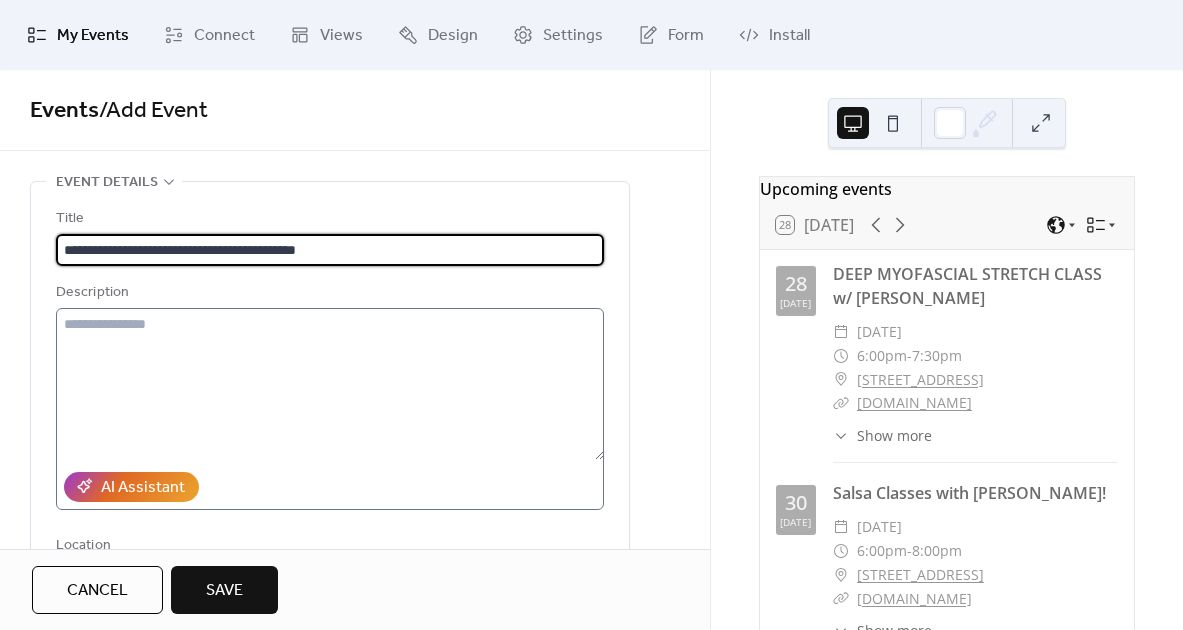 type on "**********" 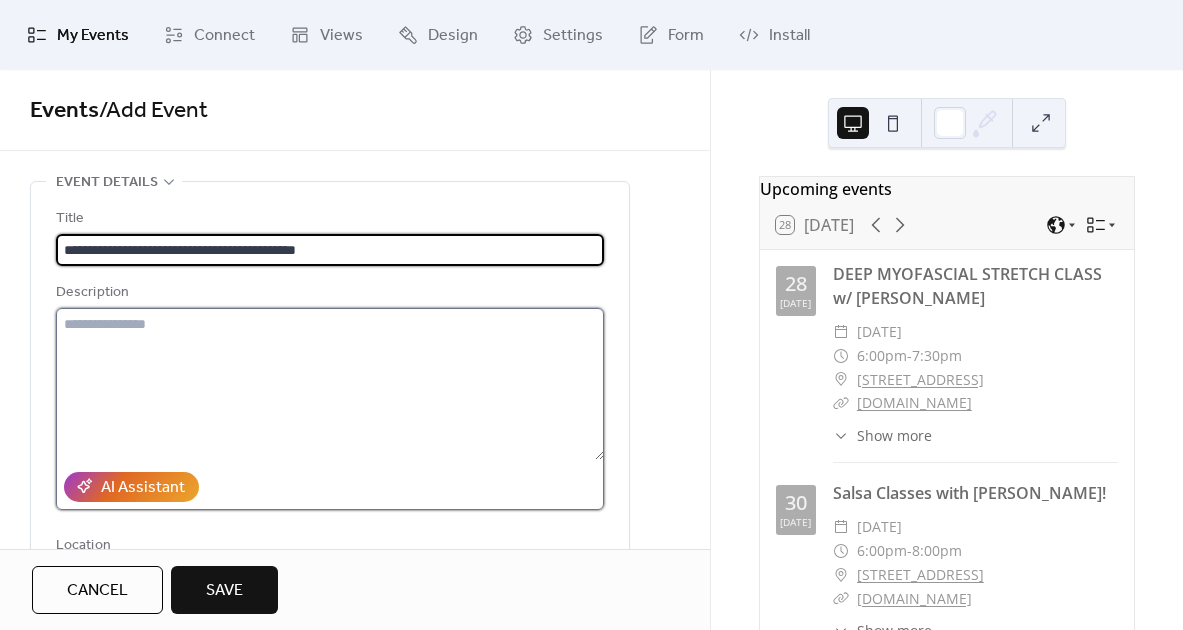 click at bounding box center [330, 384] 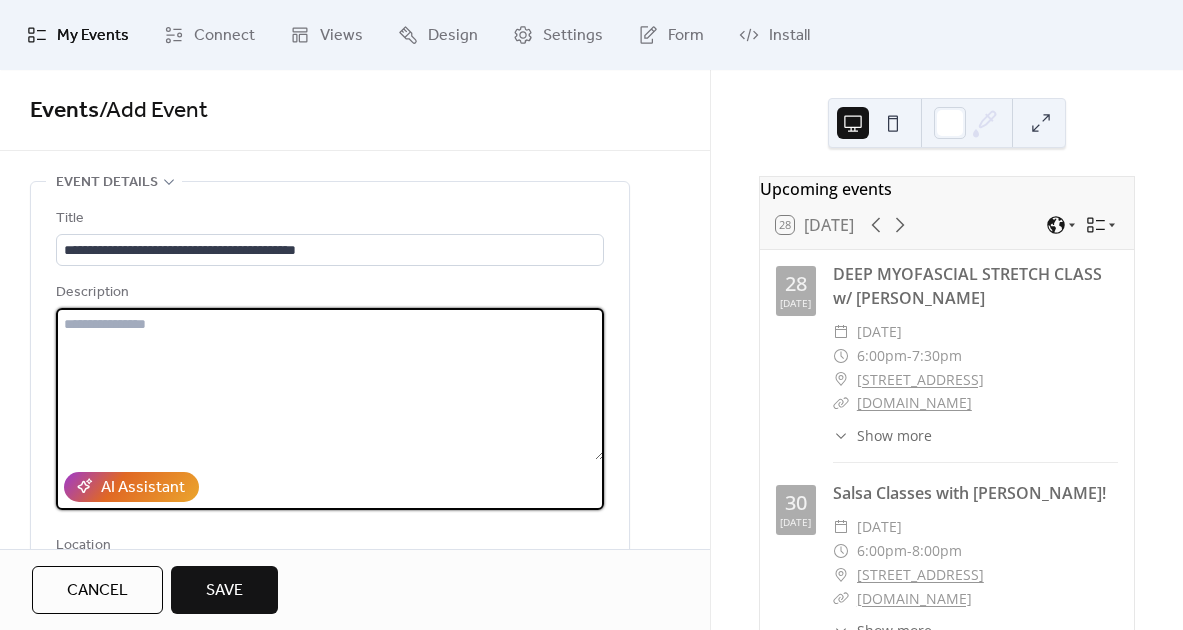 paste on "**********" 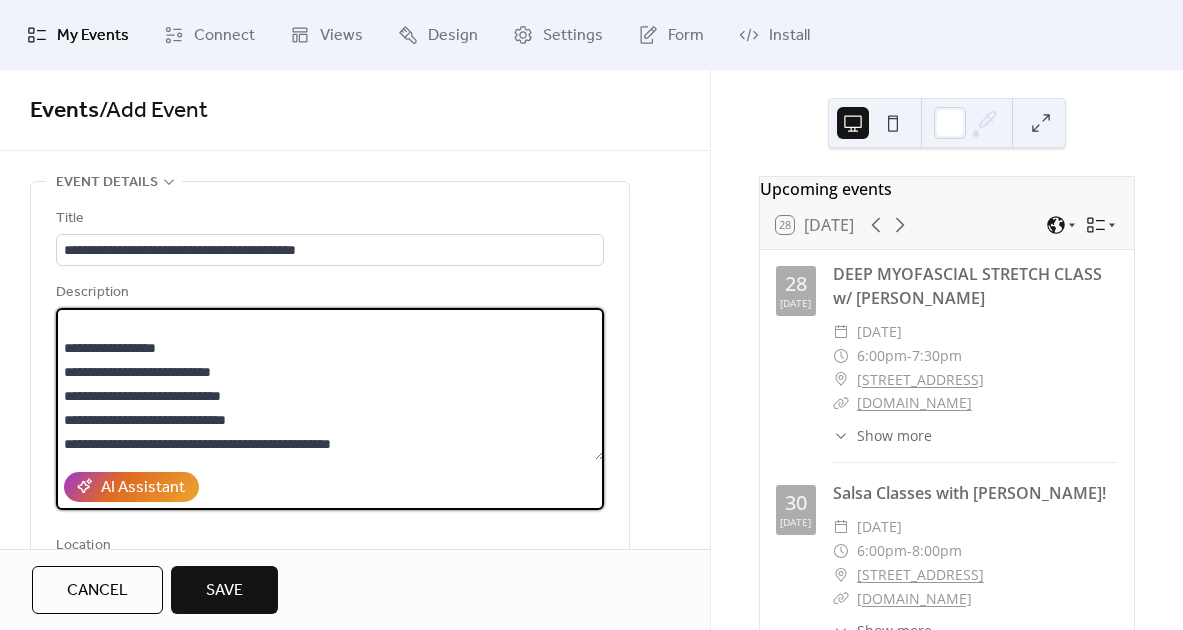 scroll, scrollTop: 168, scrollLeft: 0, axis: vertical 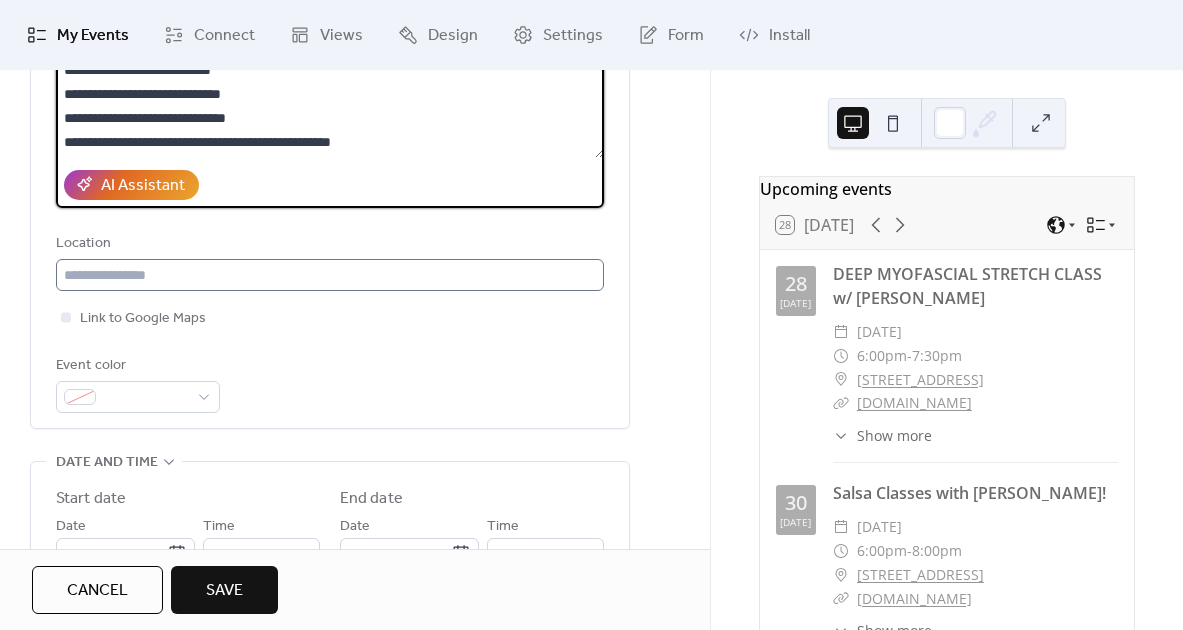 type on "**********" 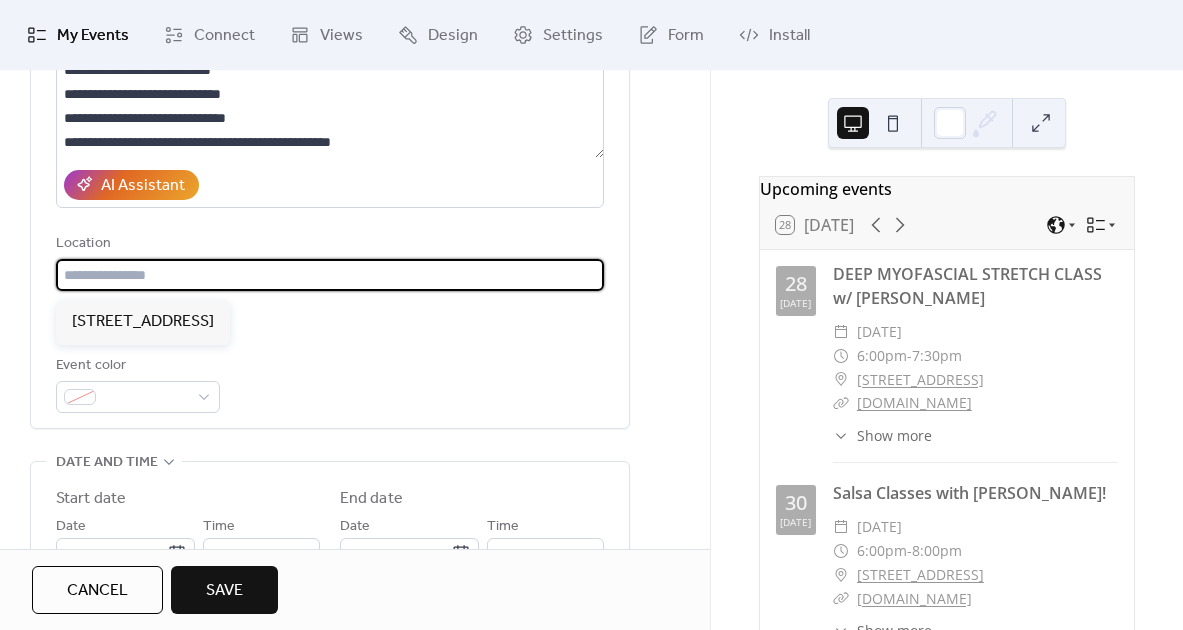 click at bounding box center (330, 275) 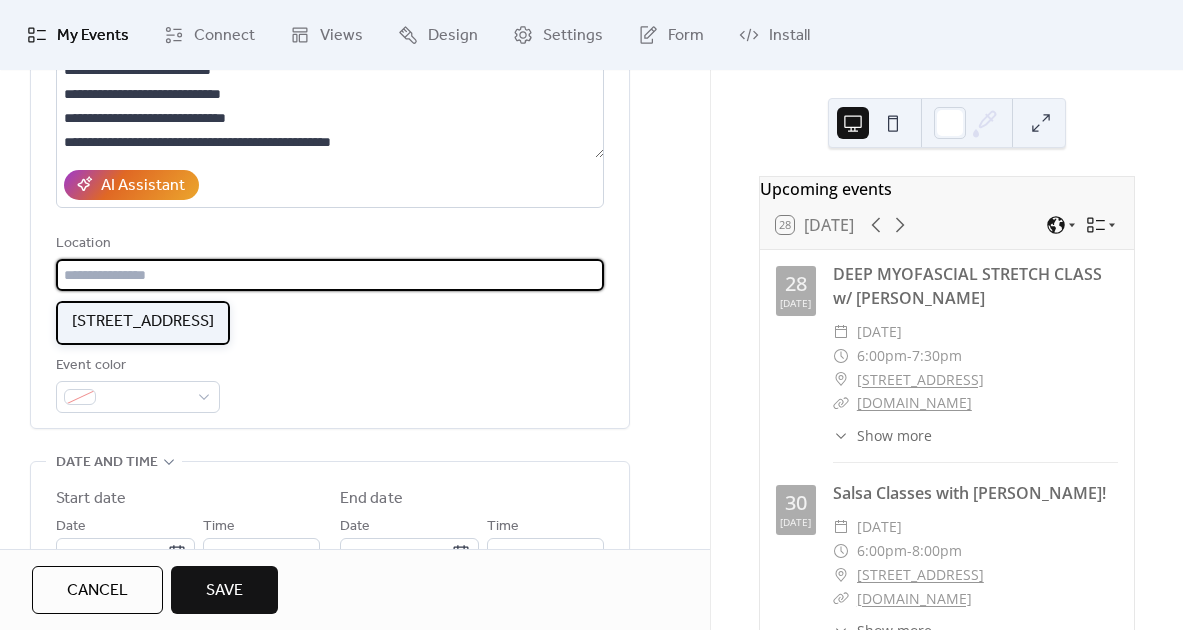 click on "[STREET_ADDRESS]" at bounding box center (143, 322) 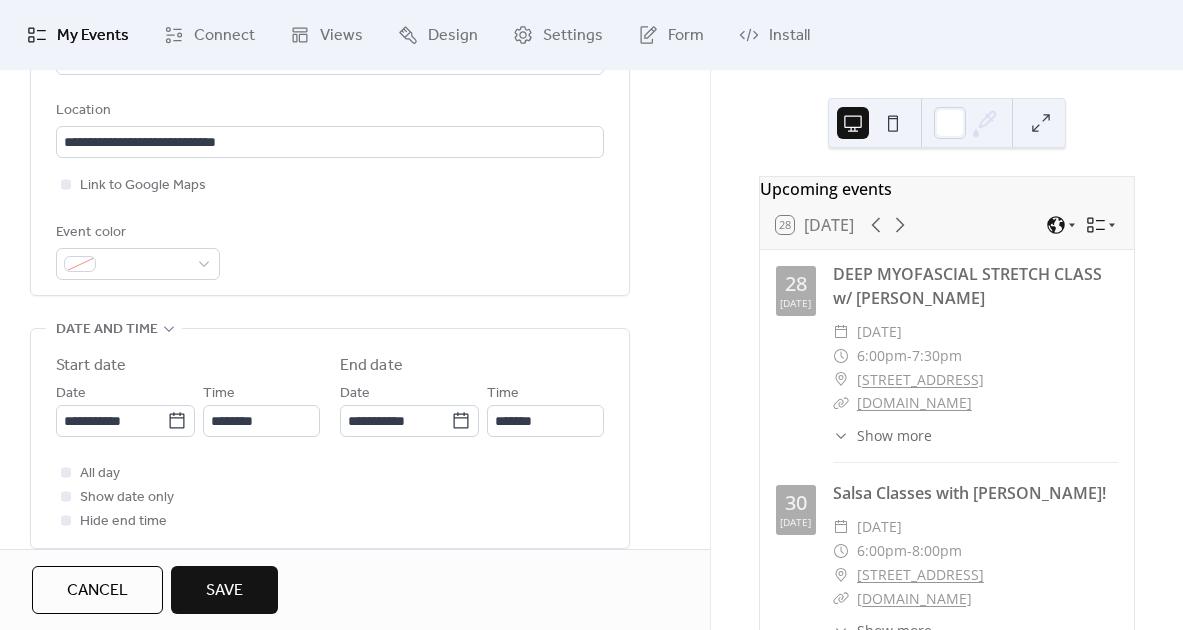 scroll, scrollTop: 454, scrollLeft: 0, axis: vertical 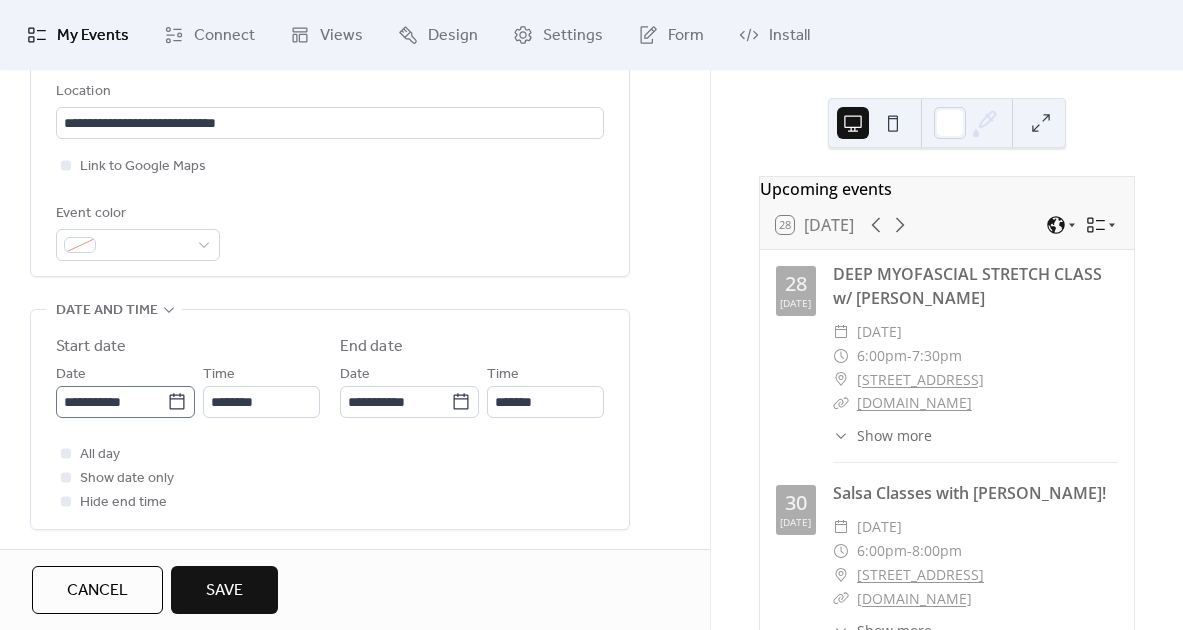 click 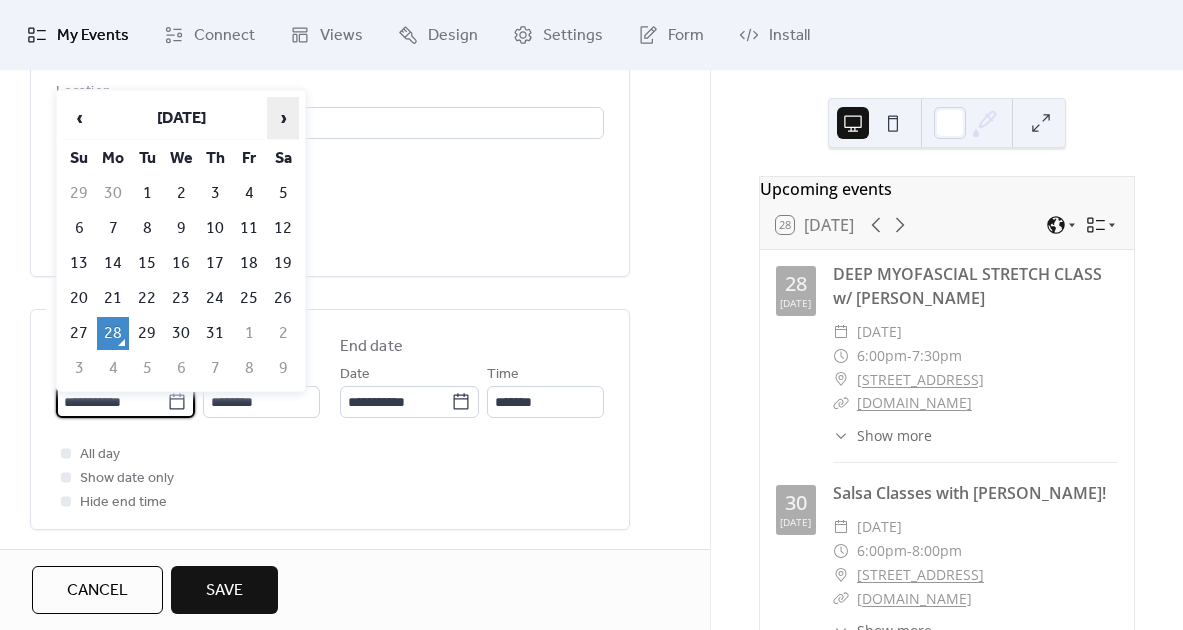 click on "›" at bounding box center (283, 118) 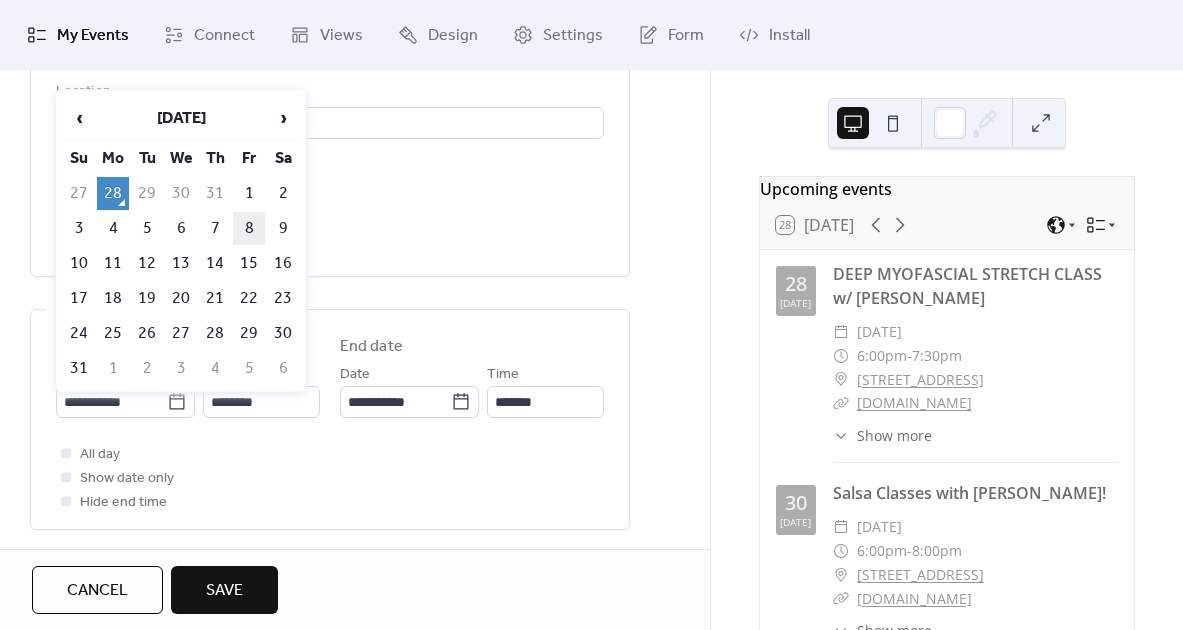 click on "8" at bounding box center [249, 228] 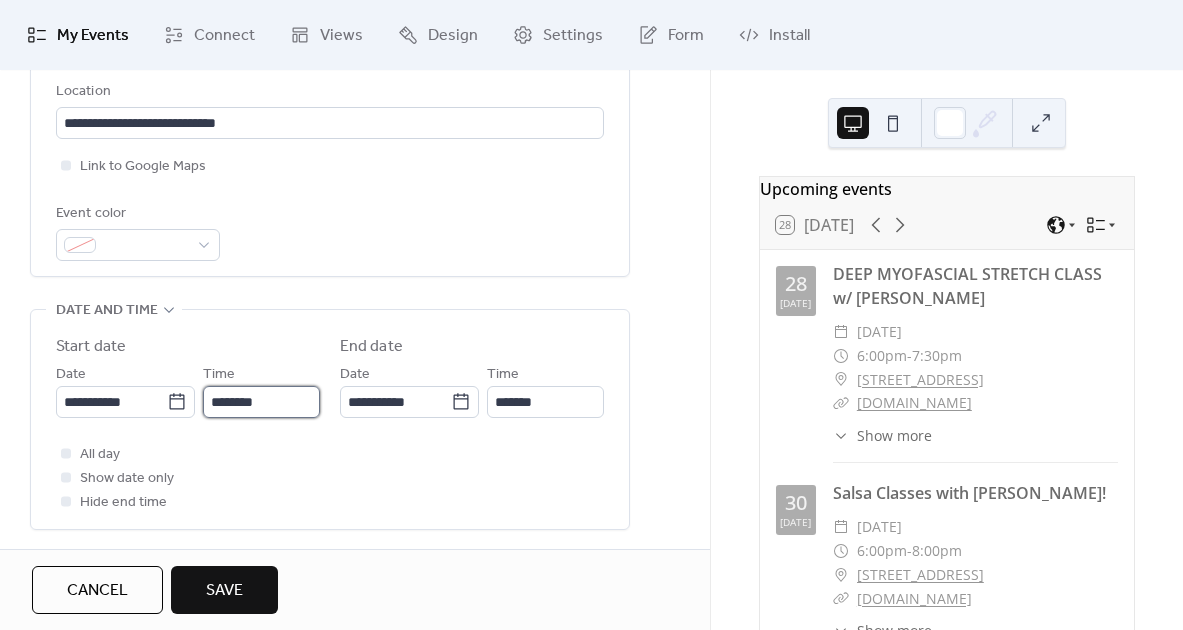 click on "********" at bounding box center (261, 402) 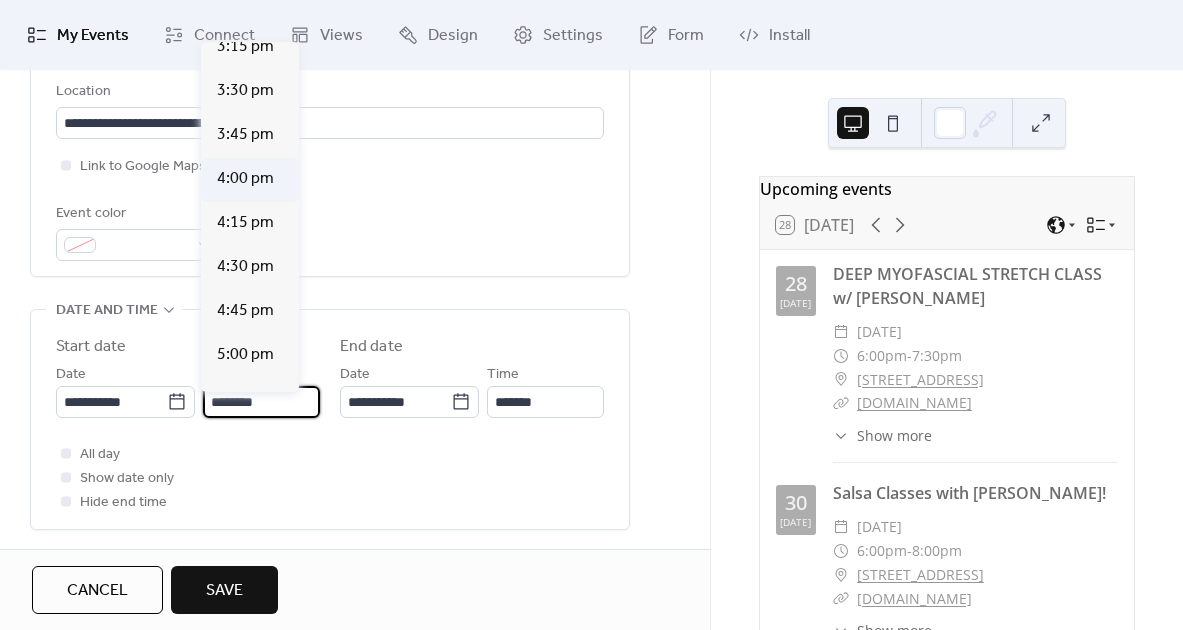 scroll, scrollTop: 2732, scrollLeft: 0, axis: vertical 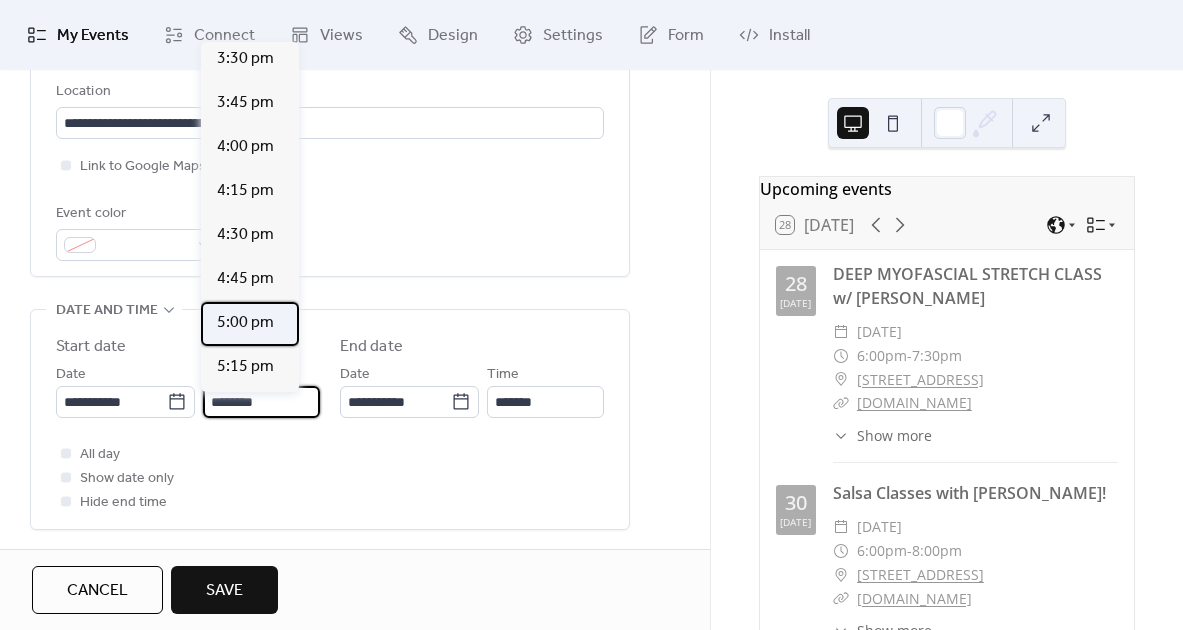 click on "5:00 pm" at bounding box center [245, 323] 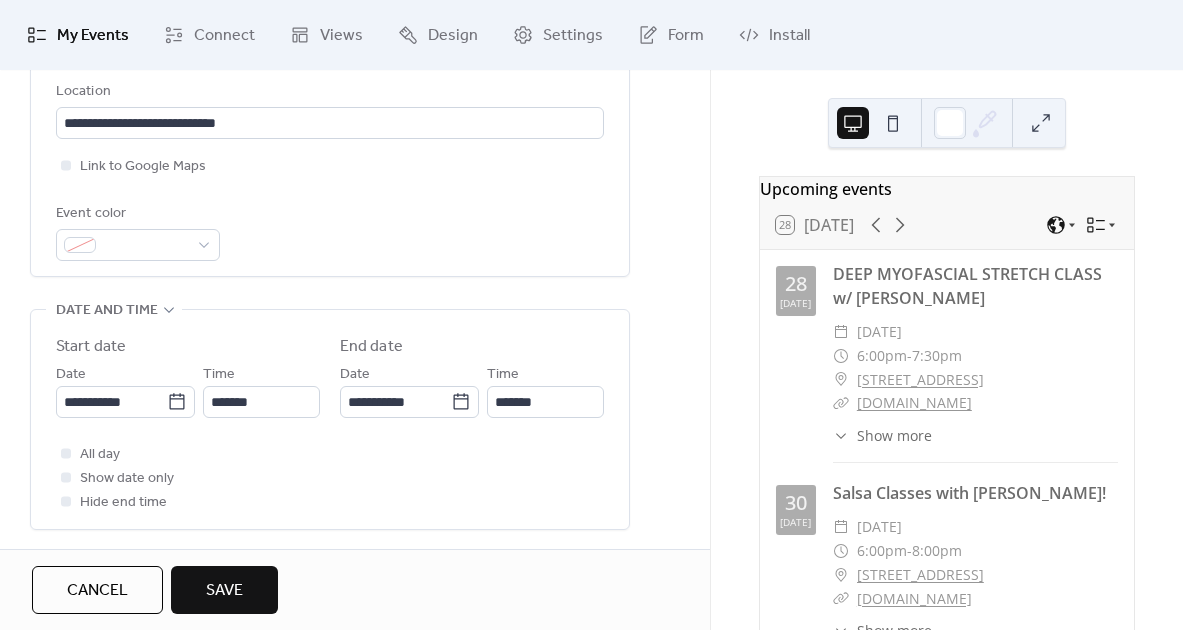 type on "*******" 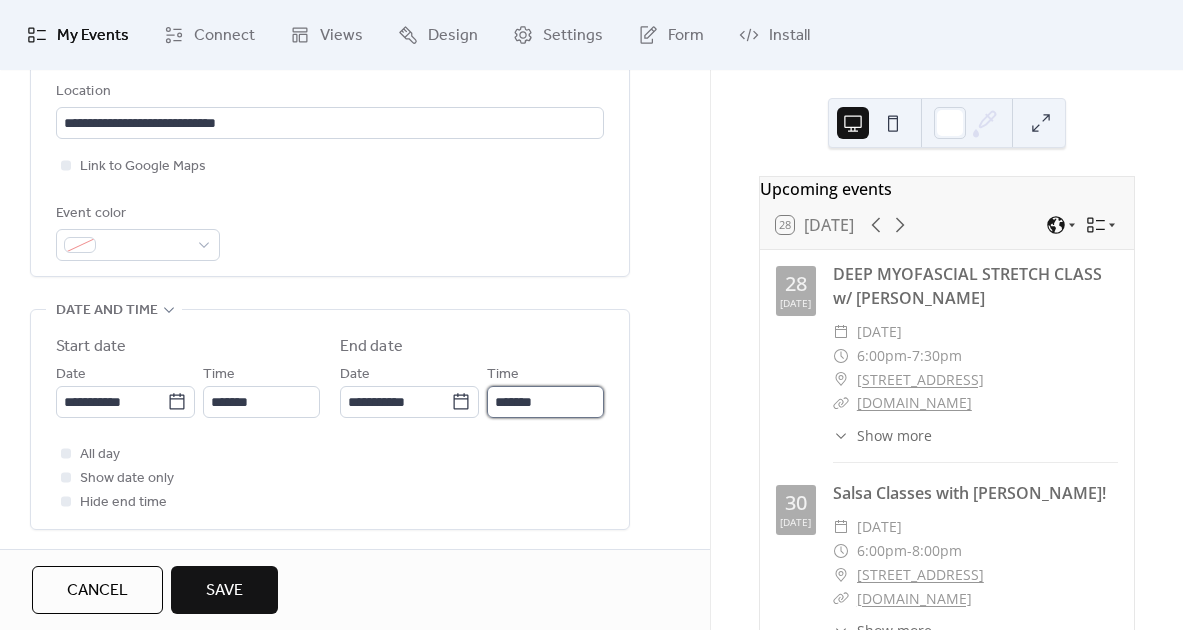 click on "*******" at bounding box center (545, 402) 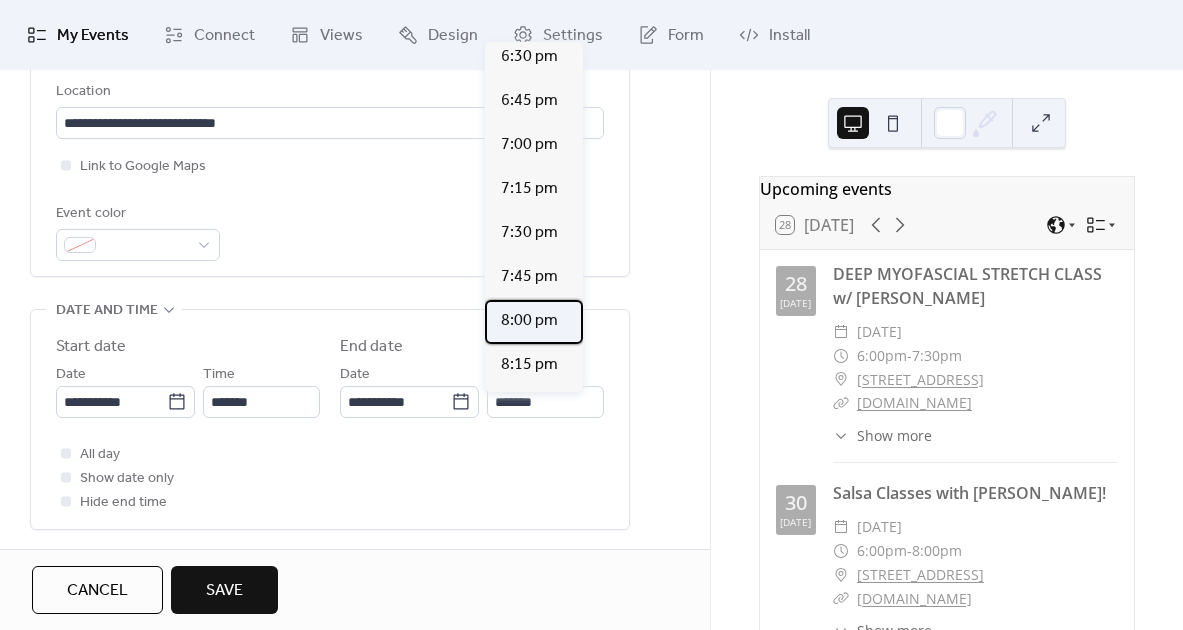 click on "8:00 pm" at bounding box center [529, 321] 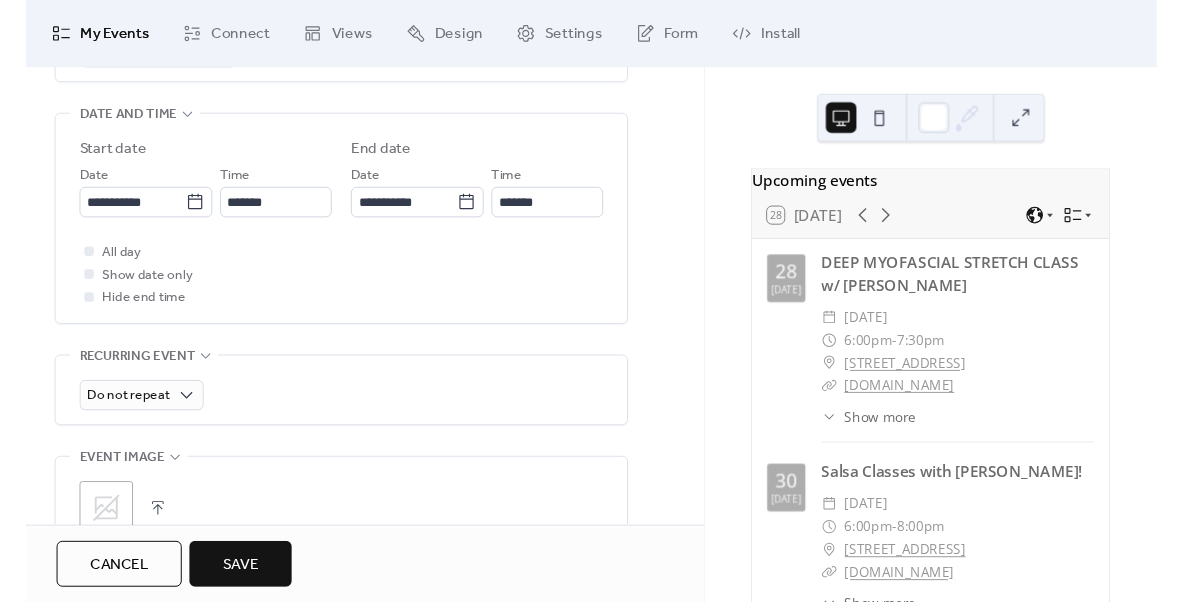 scroll, scrollTop: 699, scrollLeft: 0, axis: vertical 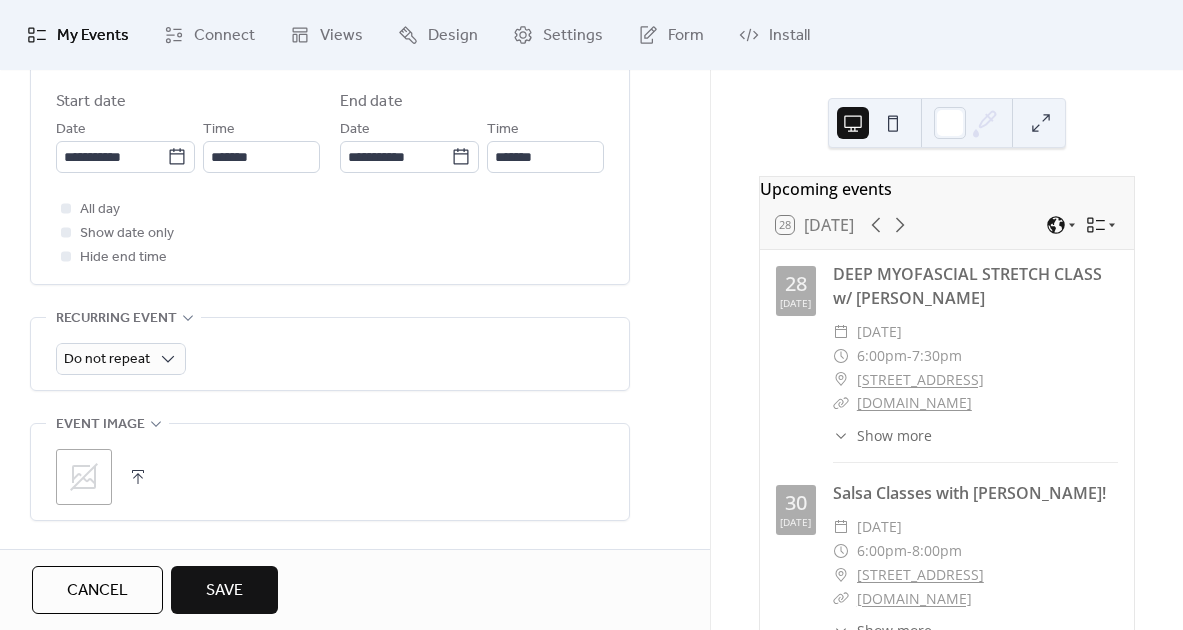 click on ";" at bounding box center (84, 477) 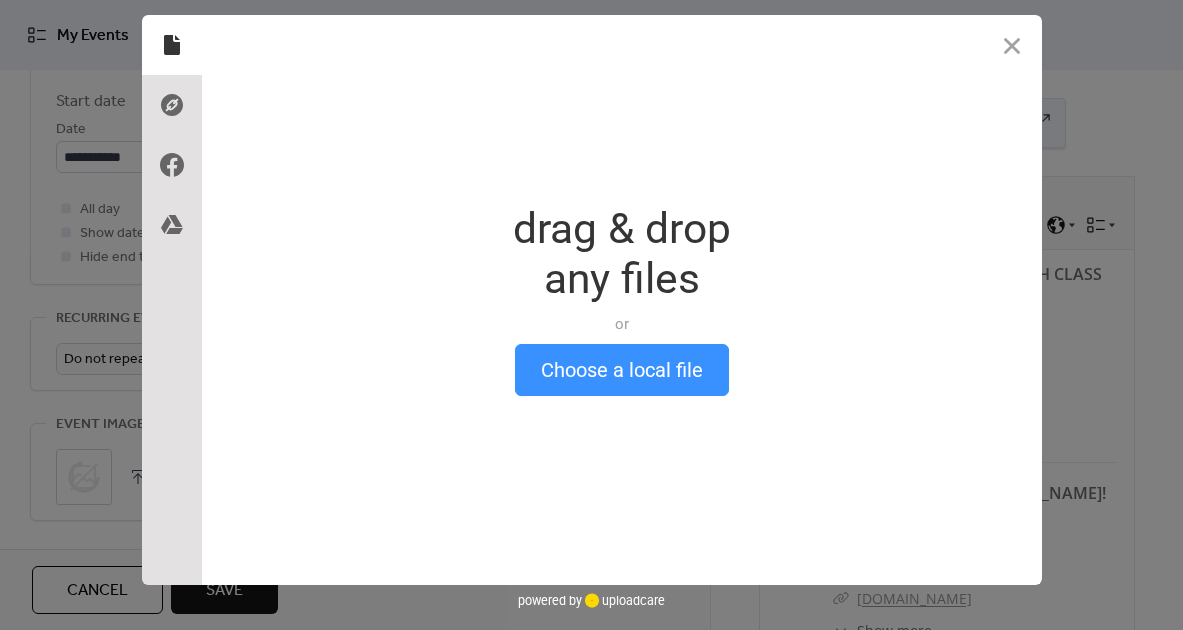 click on "Choose a local file" at bounding box center [622, 370] 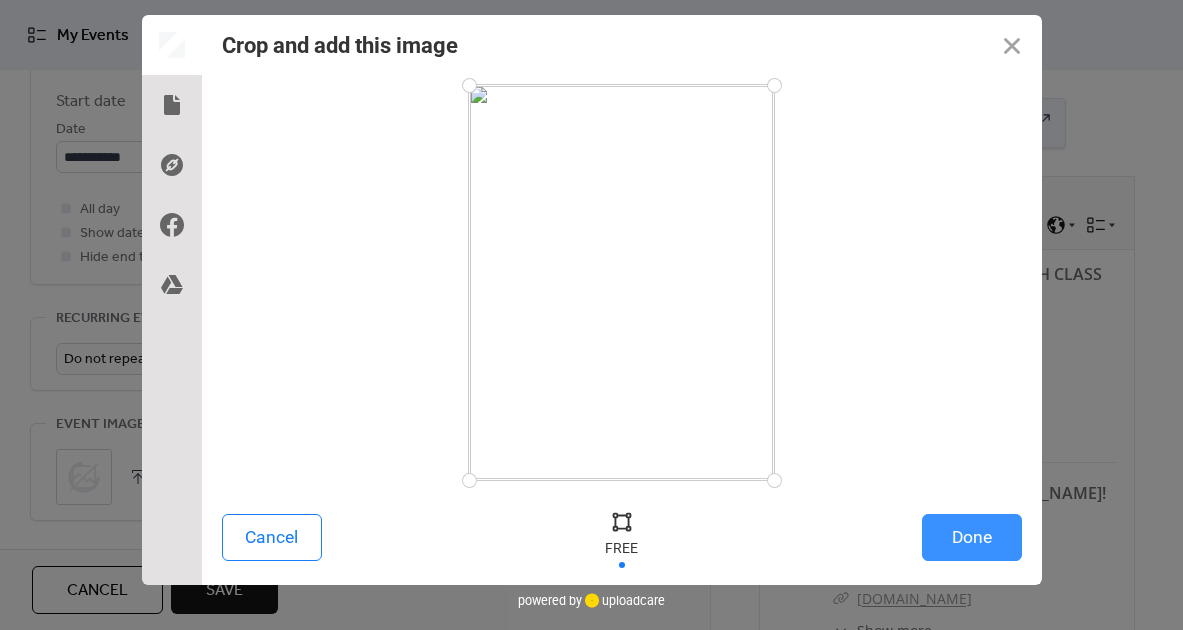 click on "Done" at bounding box center (972, 537) 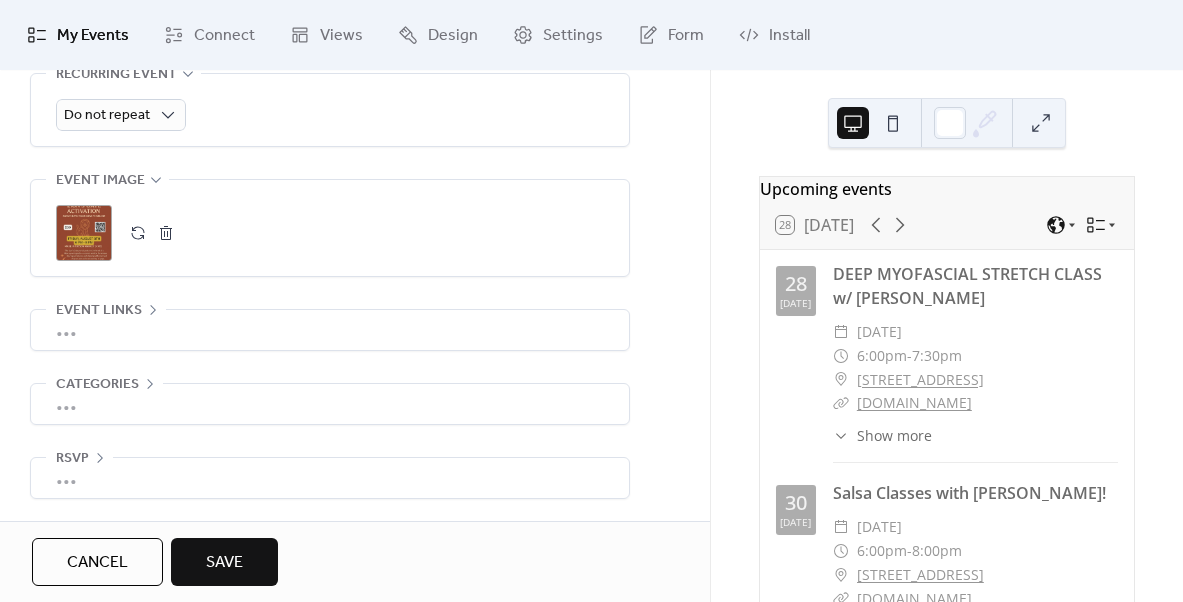 click on "•••" at bounding box center (330, 330) 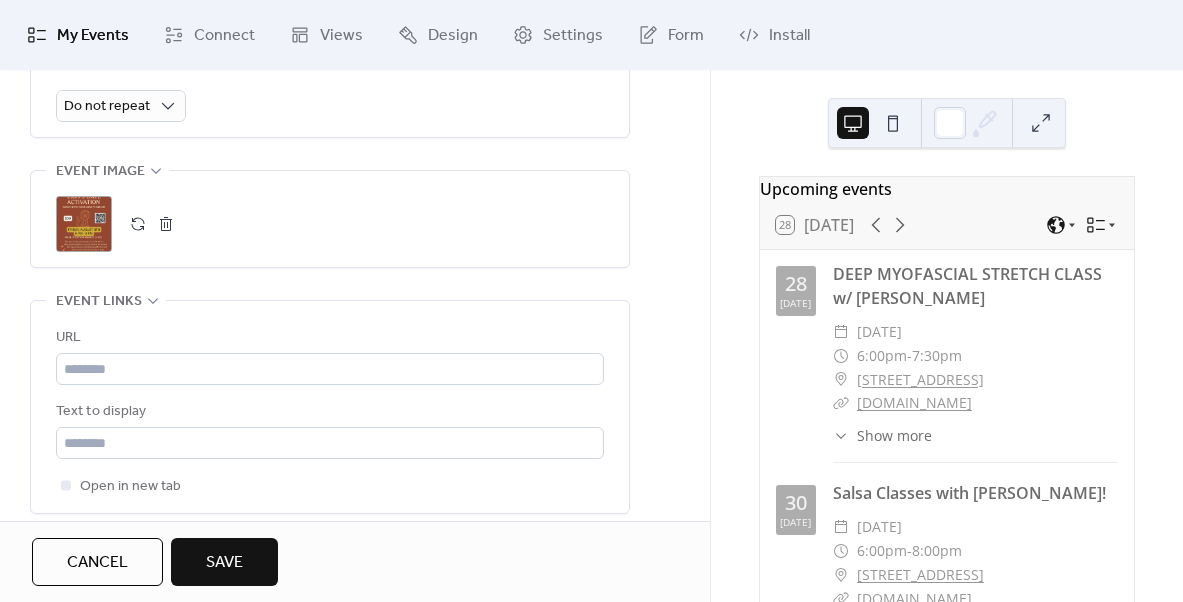 scroll, scrollTop: 949, scrollLeft: 0, axis: vertical 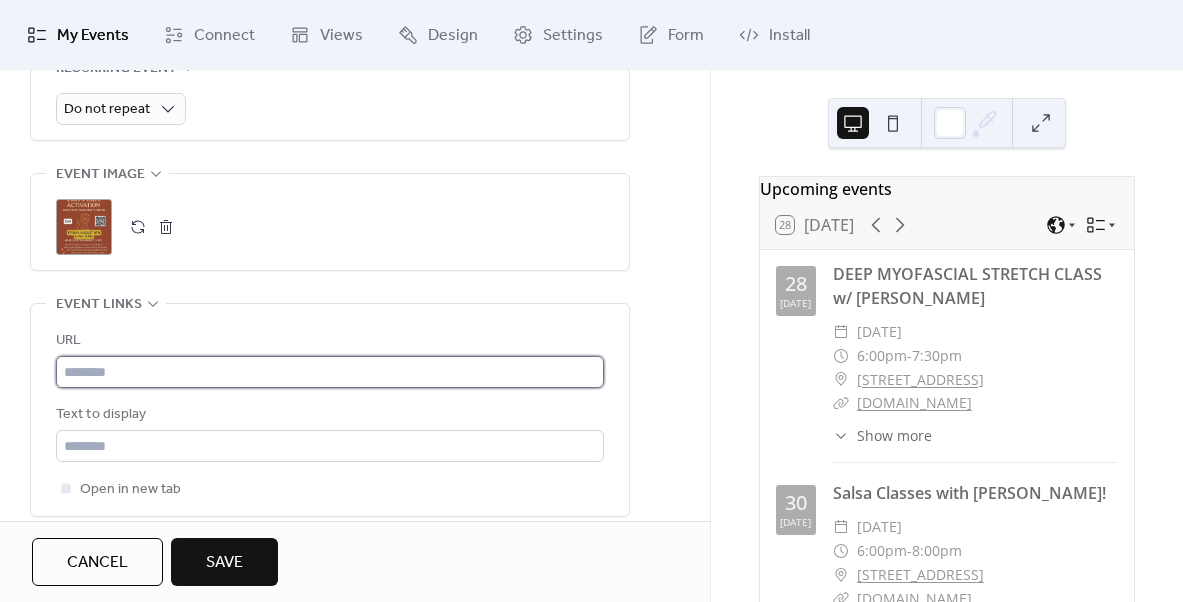 click at bounding box center [330, 372] 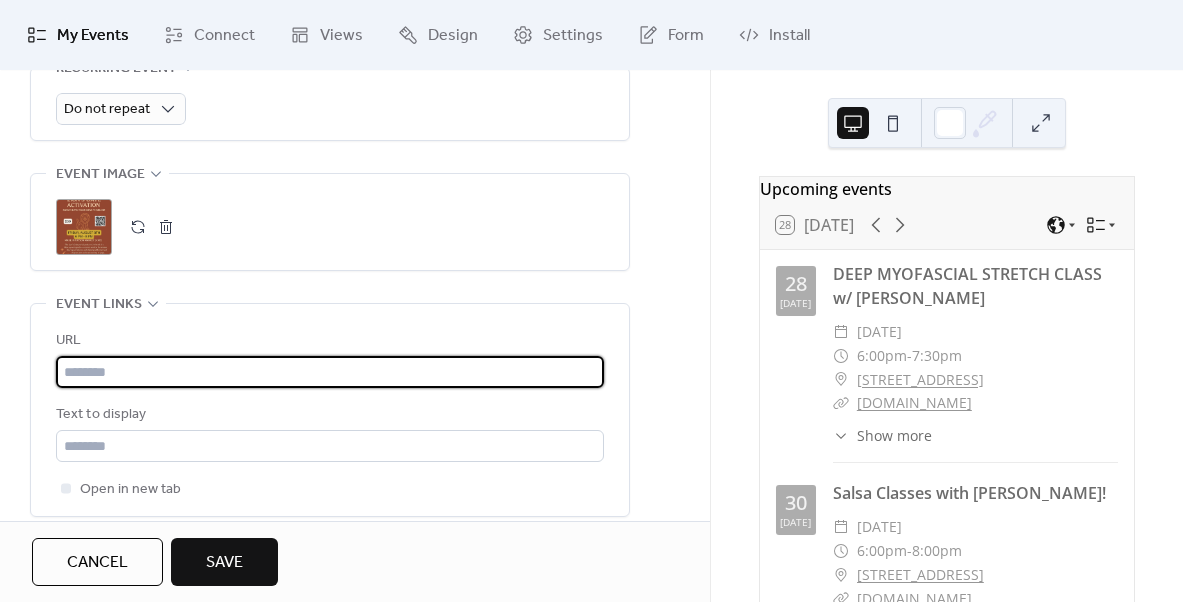 paste on "**********" 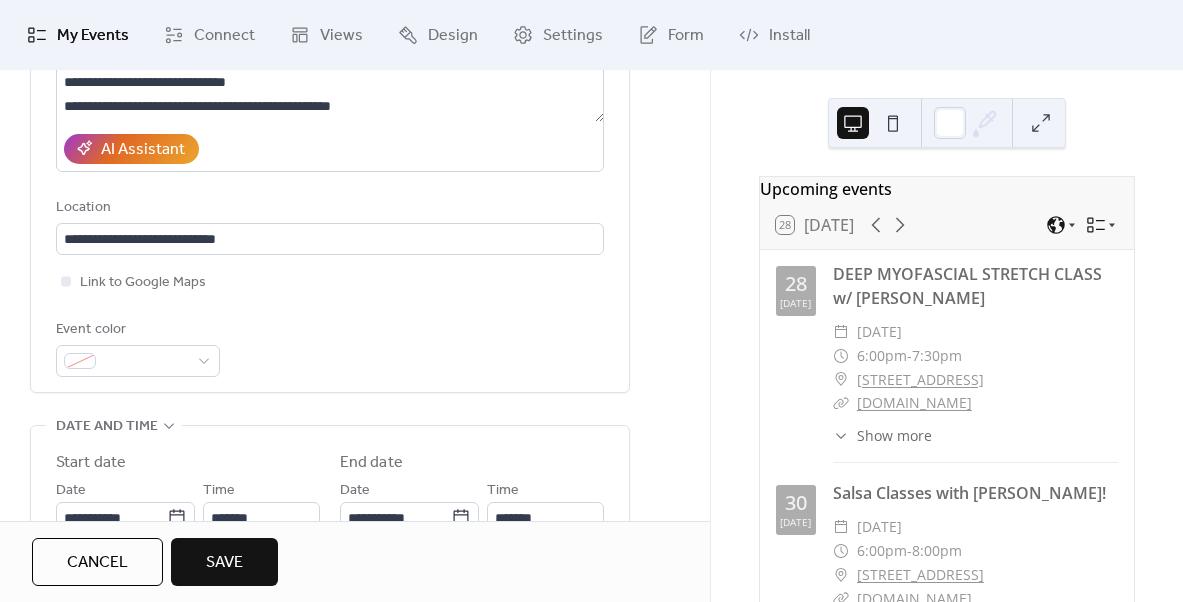 scroll, scrollTop: 207, scrollLeft: 0, axis: vertical 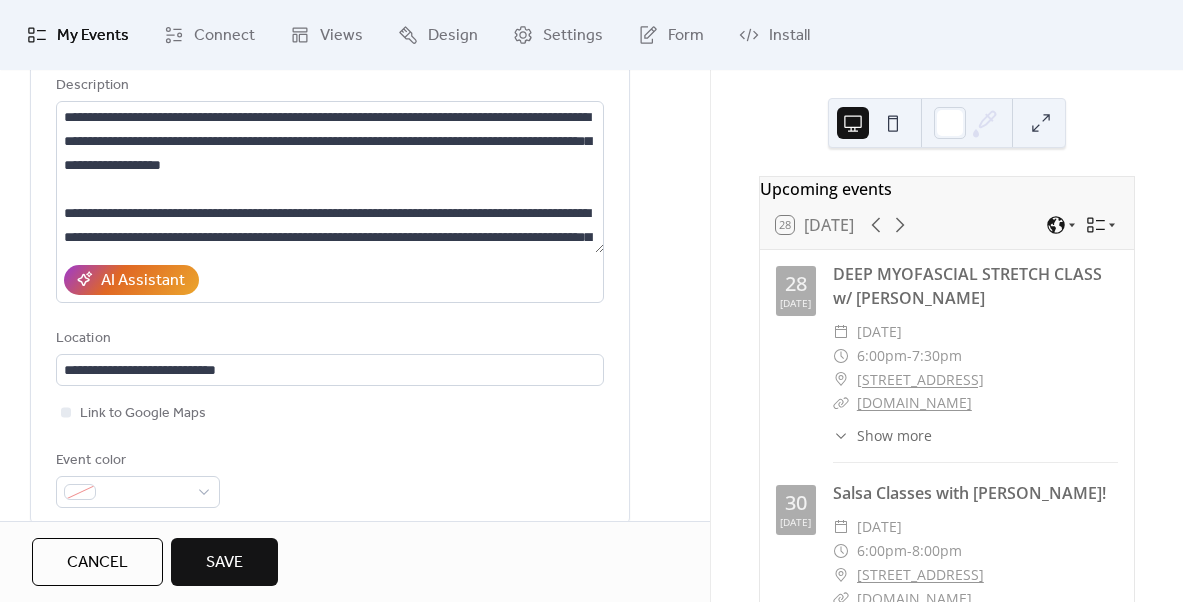 type on "**********" 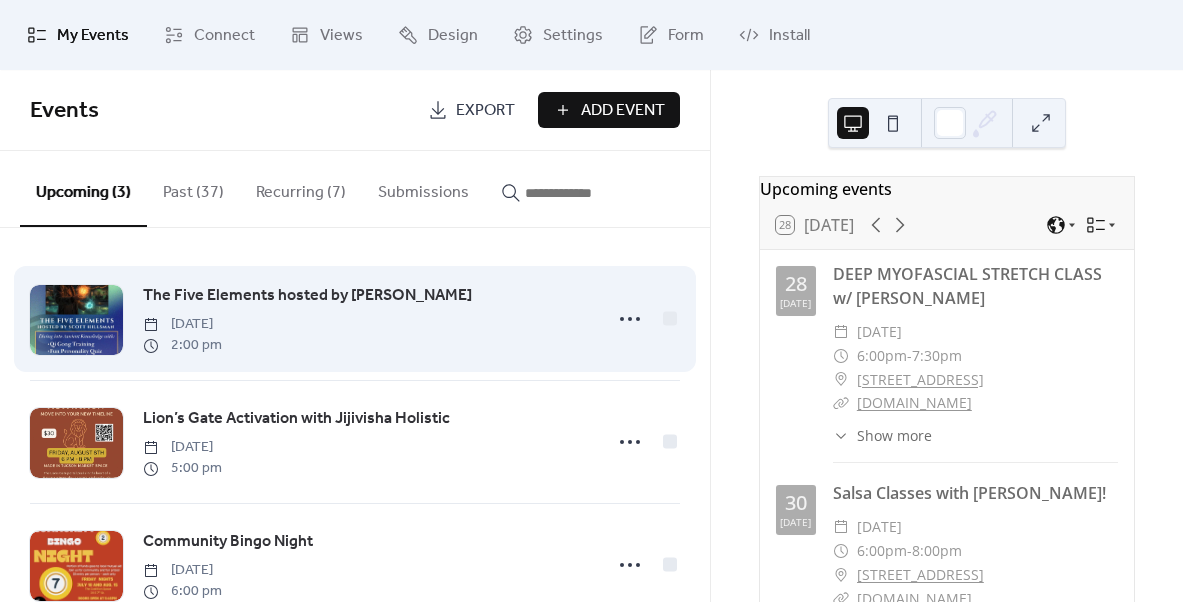 scroll, scrollTop: 55, scrollLeft: 0, axis: vertical 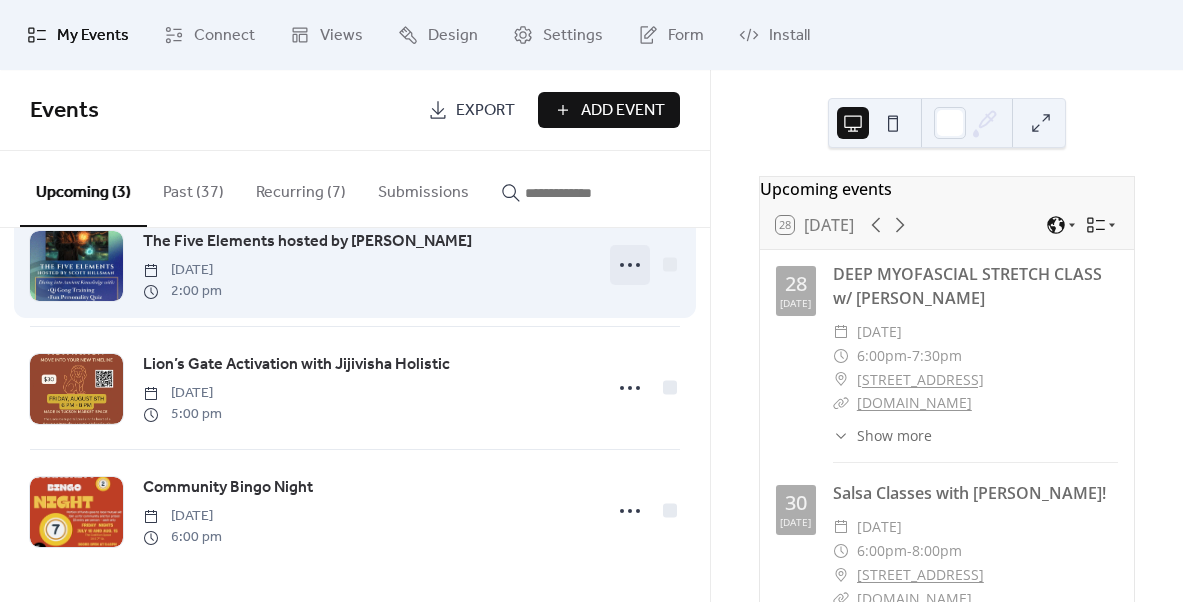 click 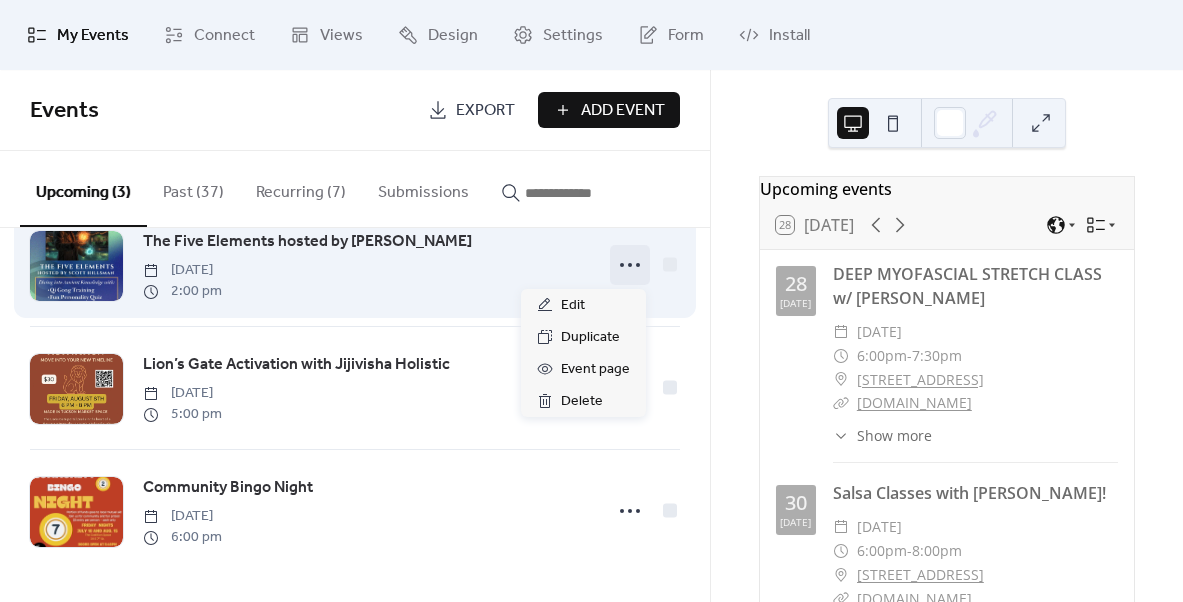 click 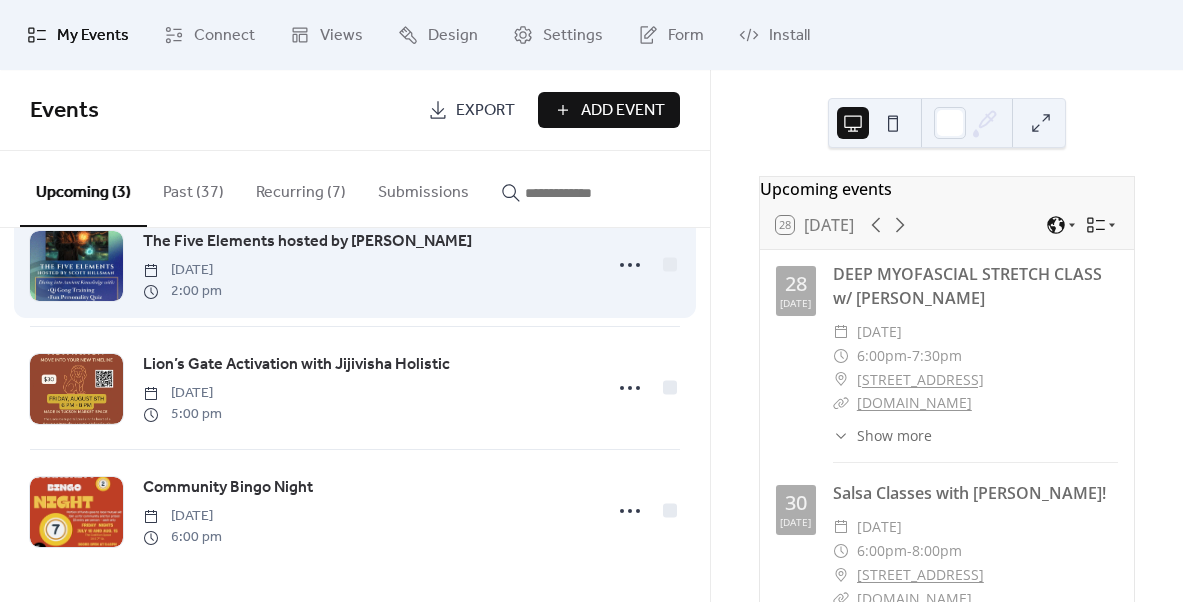 click on "The Five Elements hosted by [PERSON_NAME]" at bounding box center (307, 242) 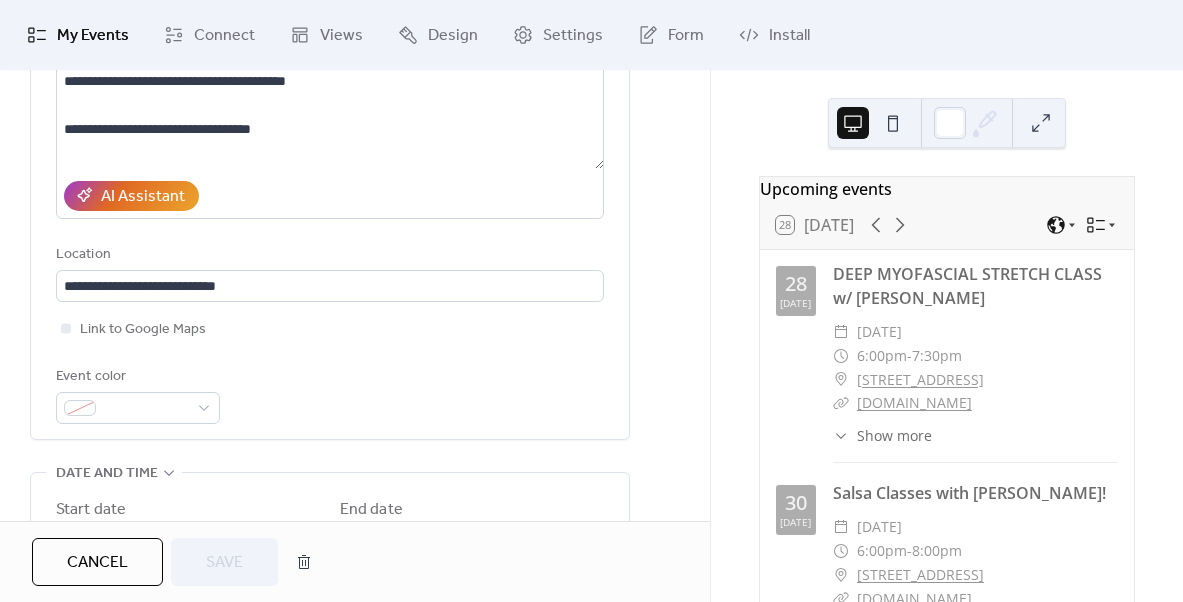 scroll, scrollTop: 401, scrollLeft: 0, axis: vertical 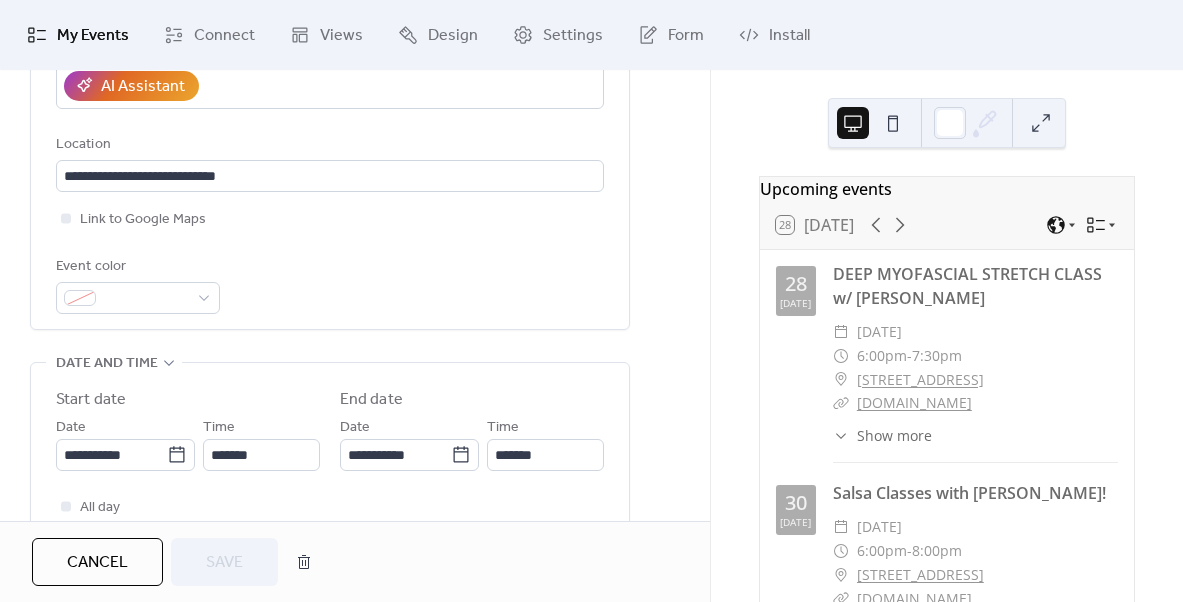 click on "My Events" at bounding box center [93, 36] 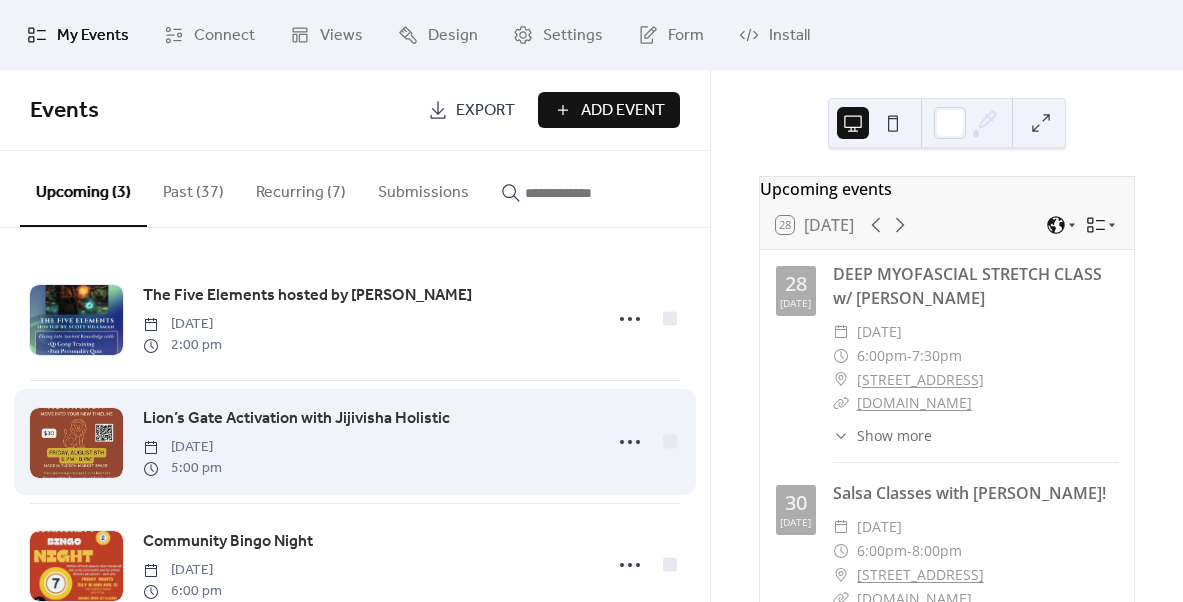 click on "Lion’s Gate Activation with Jijivisha Holistic" at bounding box center (296, 419) 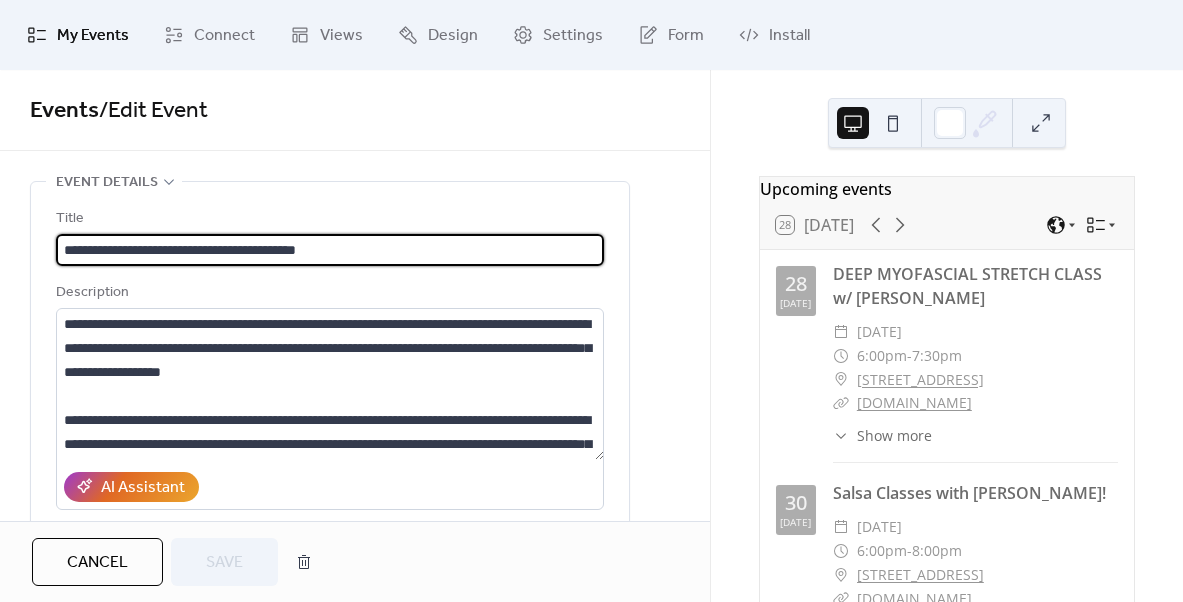 scroll, scrollTop: 0, scrollLeft: 0, axis: both 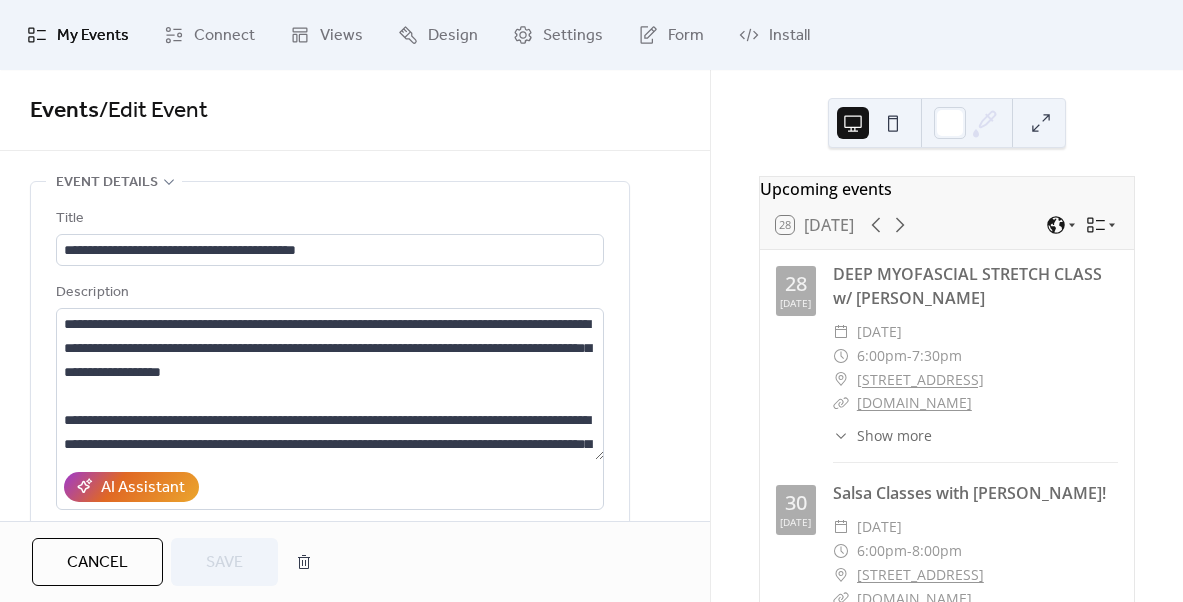 click on "AI Assistant" at bounding box center [330, 487] 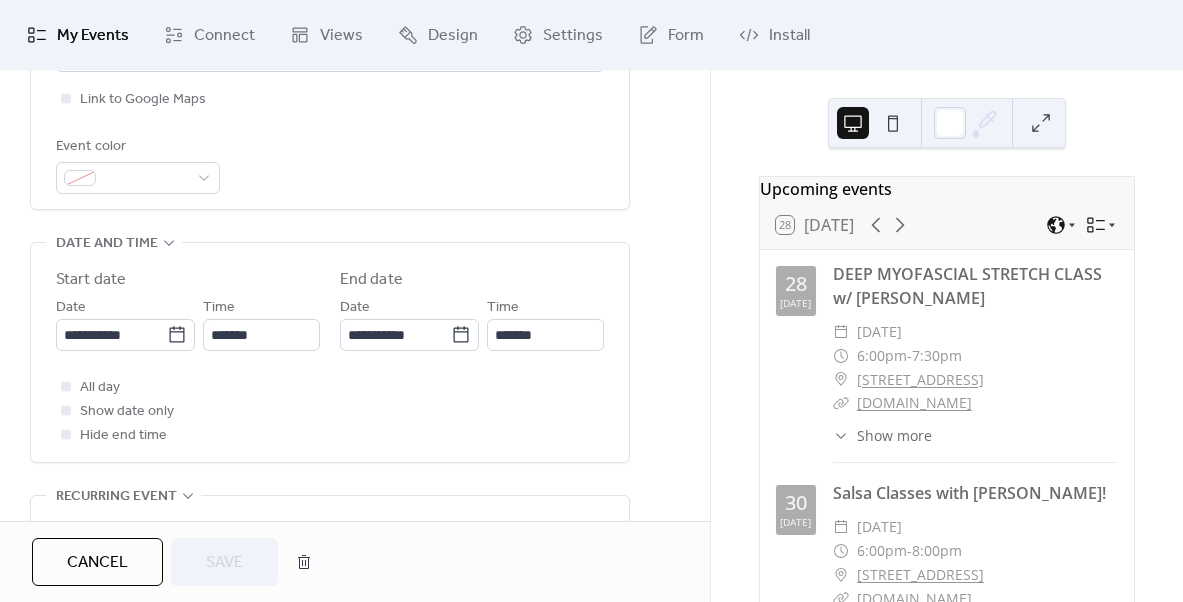 scroll, scrollTop: 607, scrollLeft: 0, axis: vertical 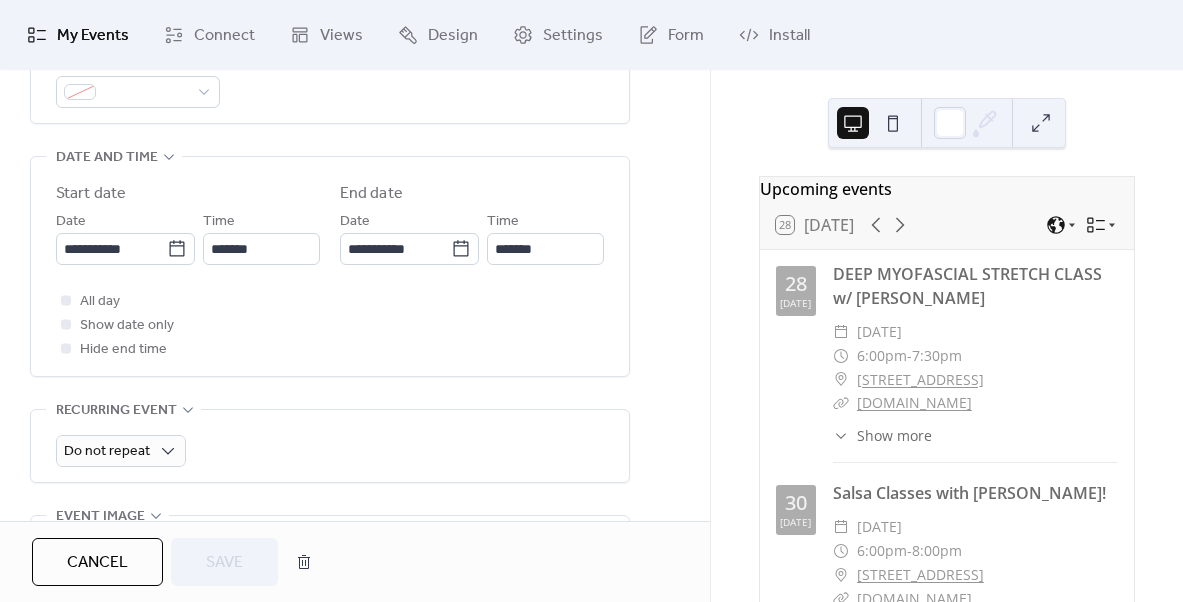 click on "Do not repeat" at bounding box center [330, 446] 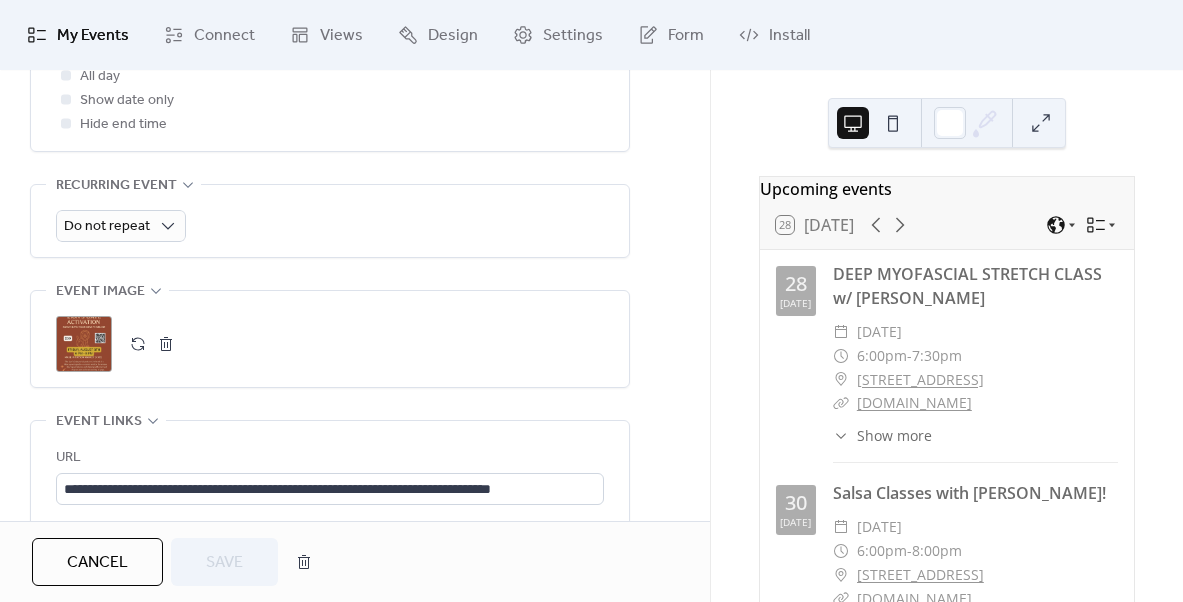 scroll, scrollTop: 877, scrollLeft: 0, axis: vertical 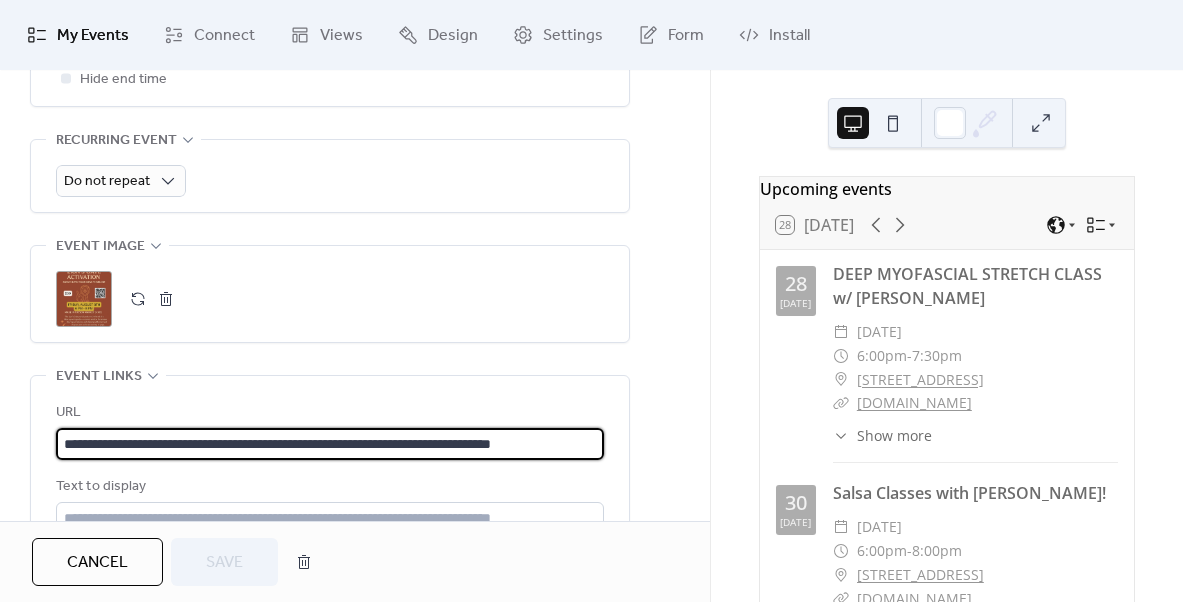 click on "**********" at bounding box center (330, 444) 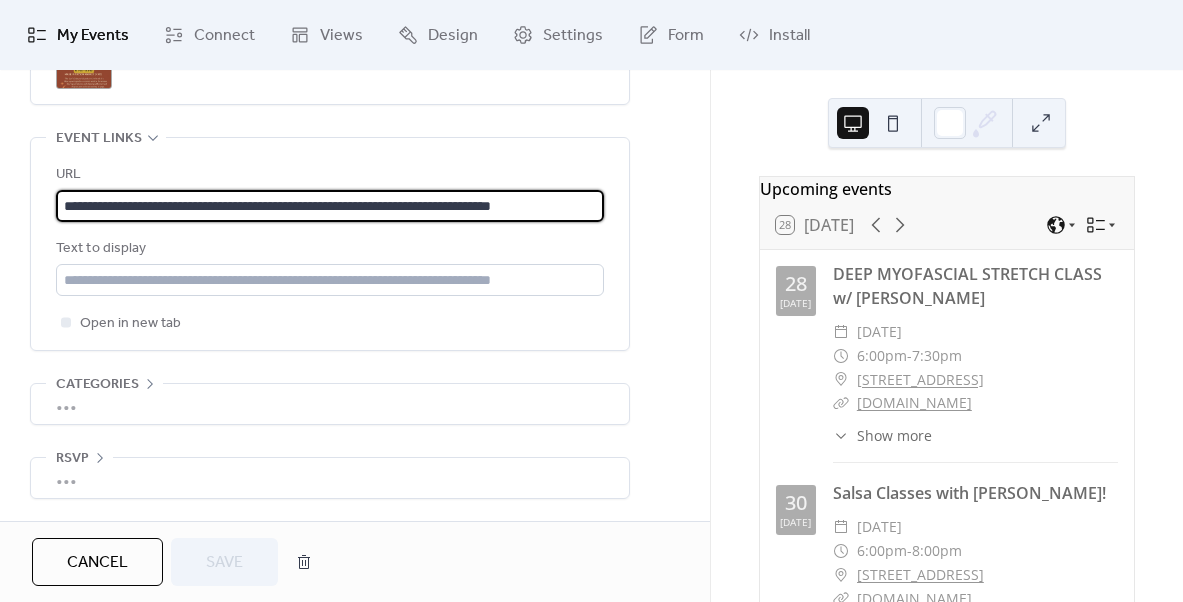 scroll, scrollTop: 1130, scrollLeft: 0, axis: vertical 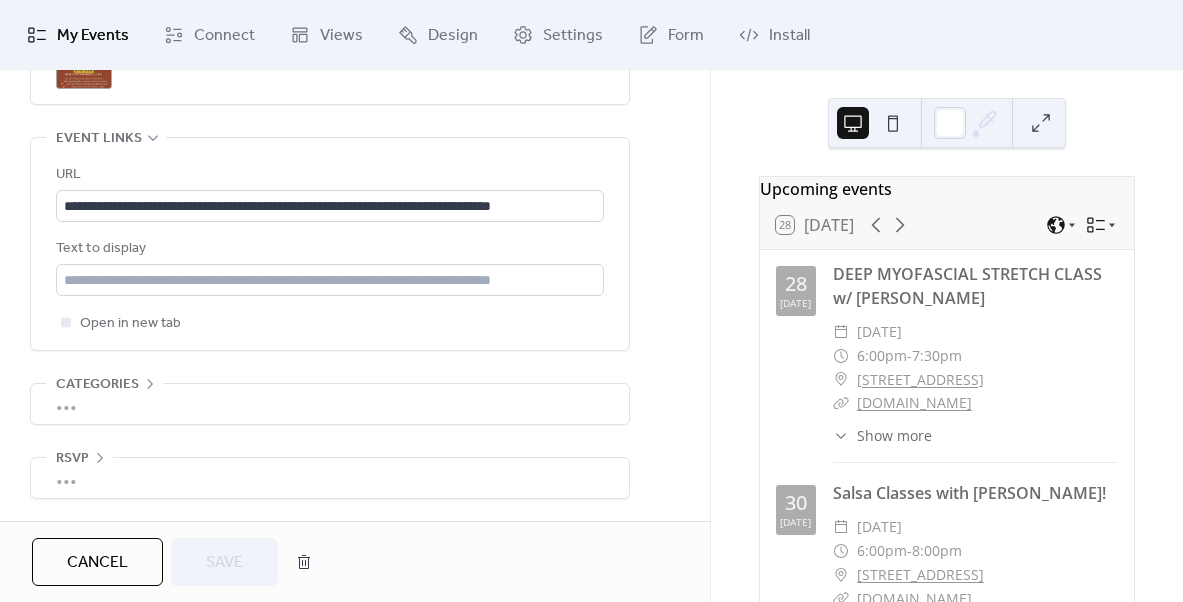 click on "**********" at bounding box center (355, -207) 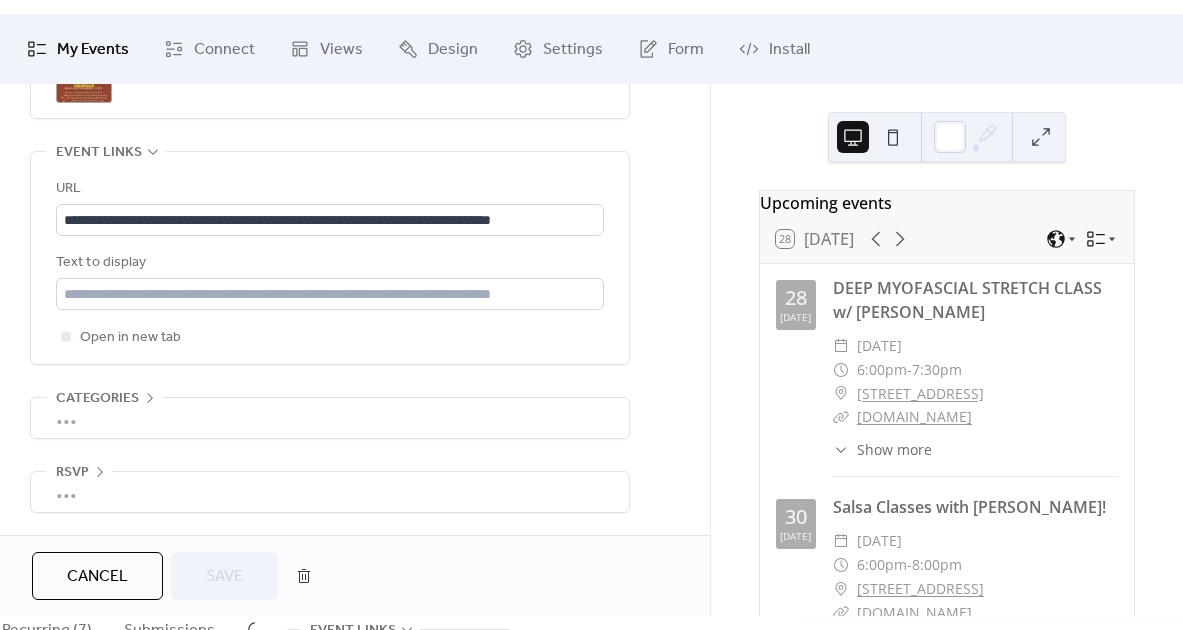 scroll, scrollTop: 0, scrollLeft: 0, axis: both 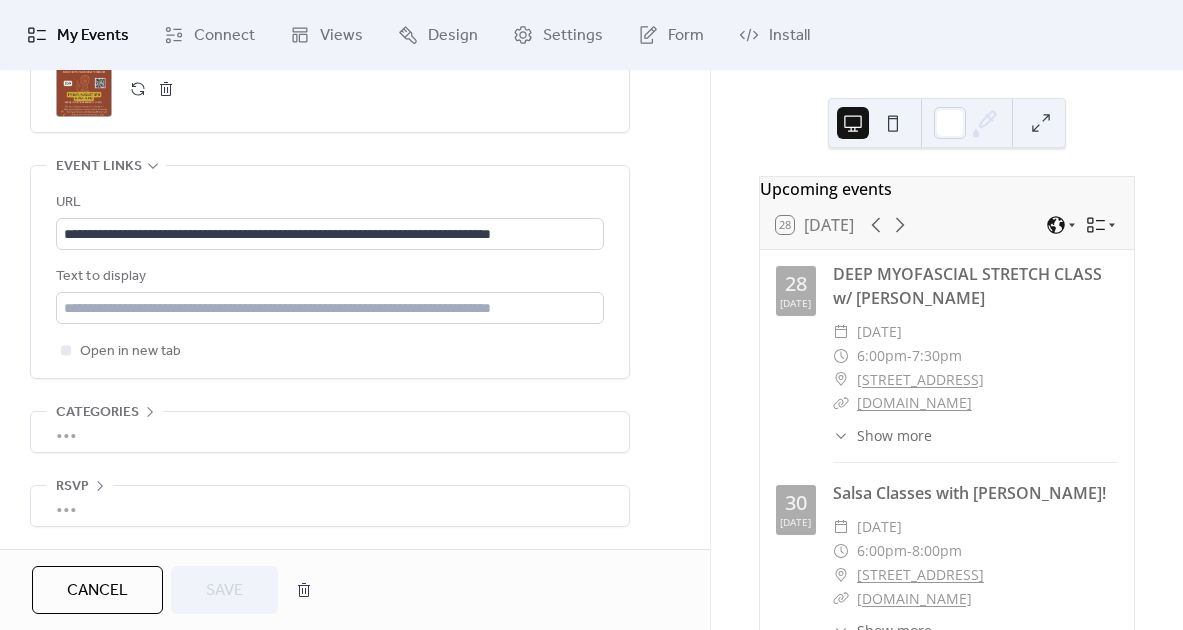click on "My Events" at bounding box center [93, 36] 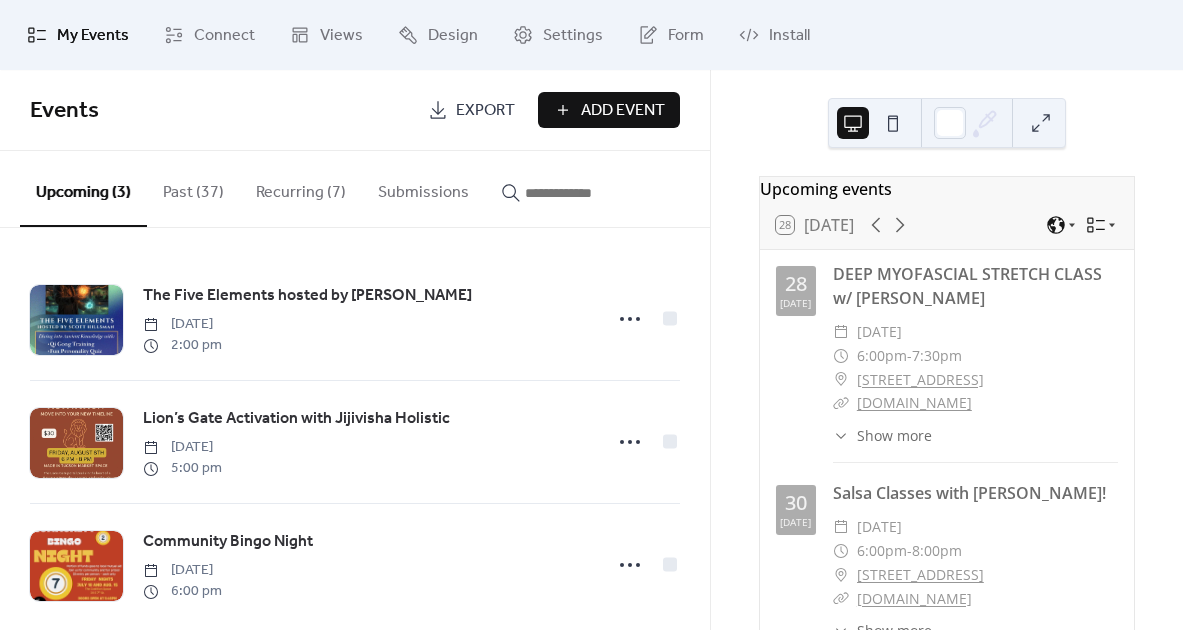 click on "Add Event" at bounding box center [609, 110] 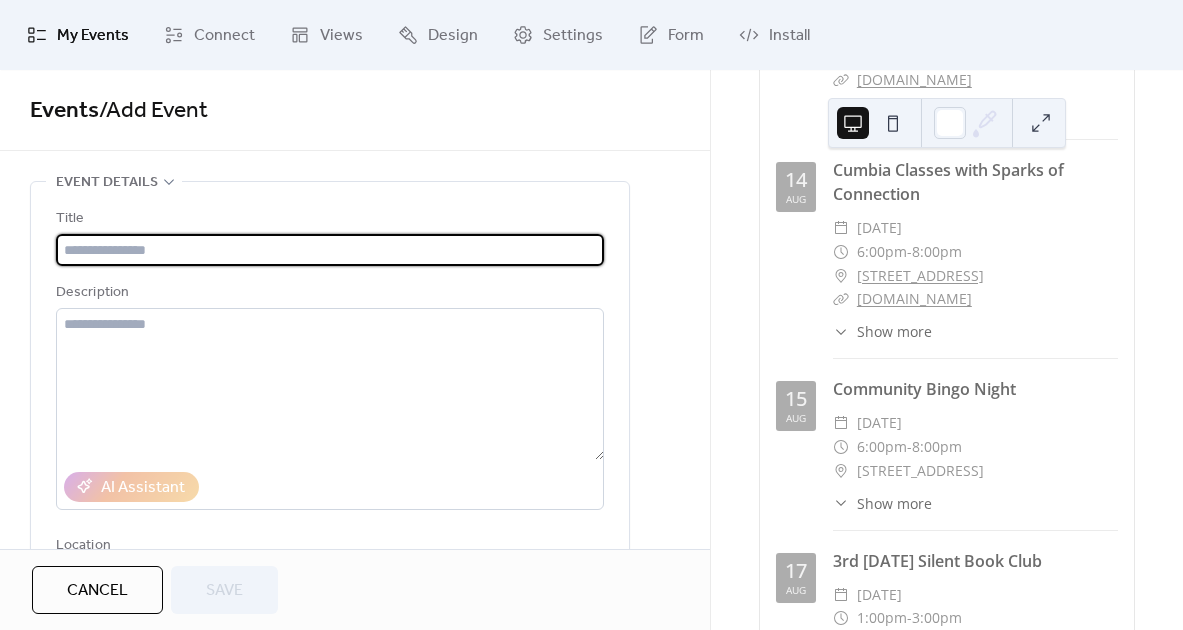 scroll, scrollTop: 2225, scrollLeft: 0, axis: vertical 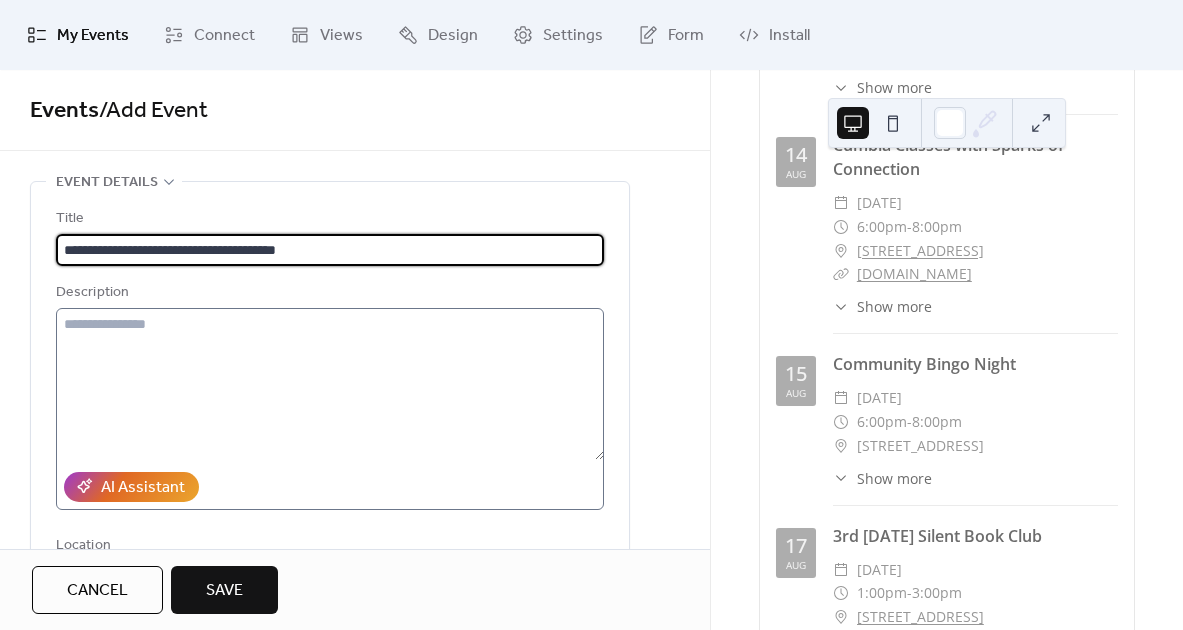 type on "**********" 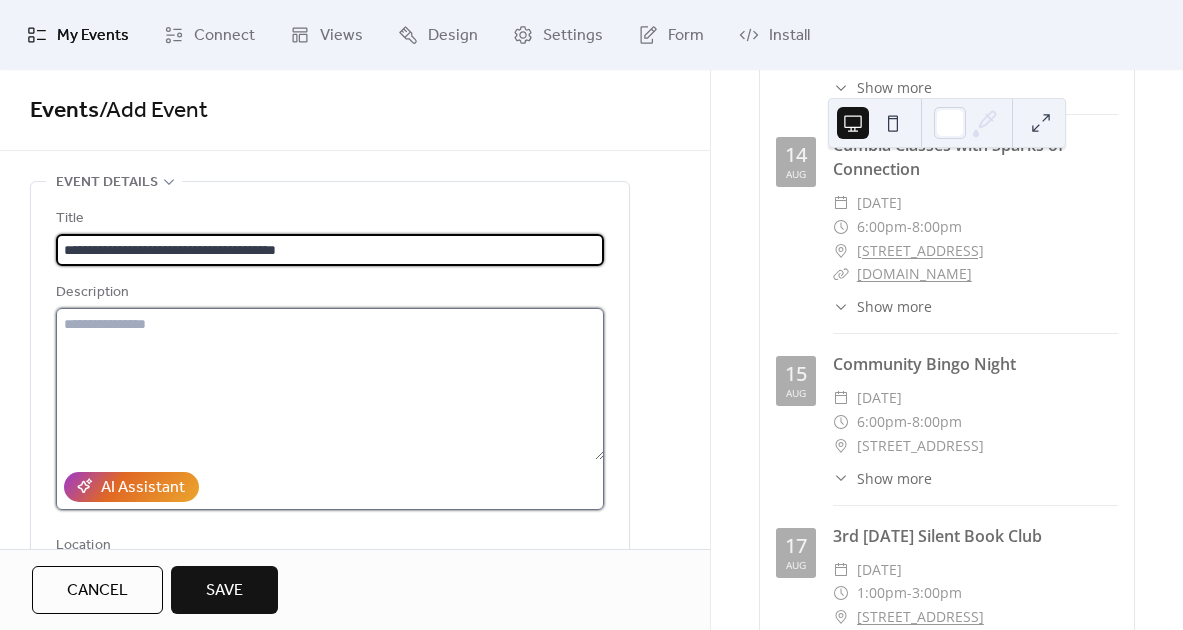 click at bounding box center (330, 384) 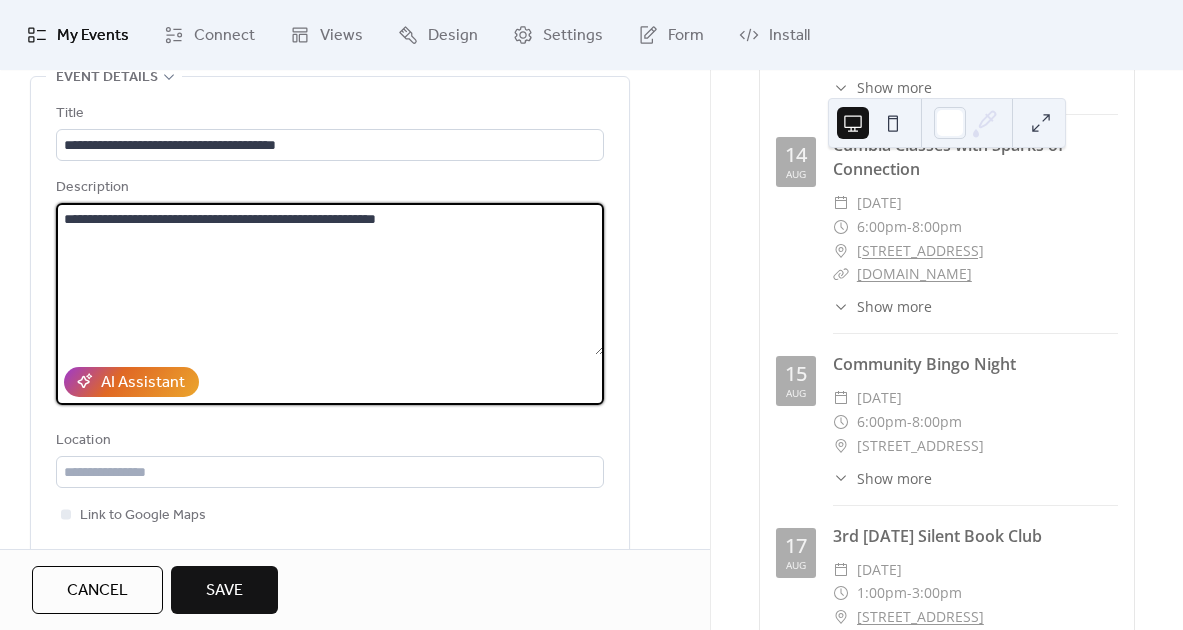 scroll, scrollTop: 106, scrollLeft: 0, axis: vertical 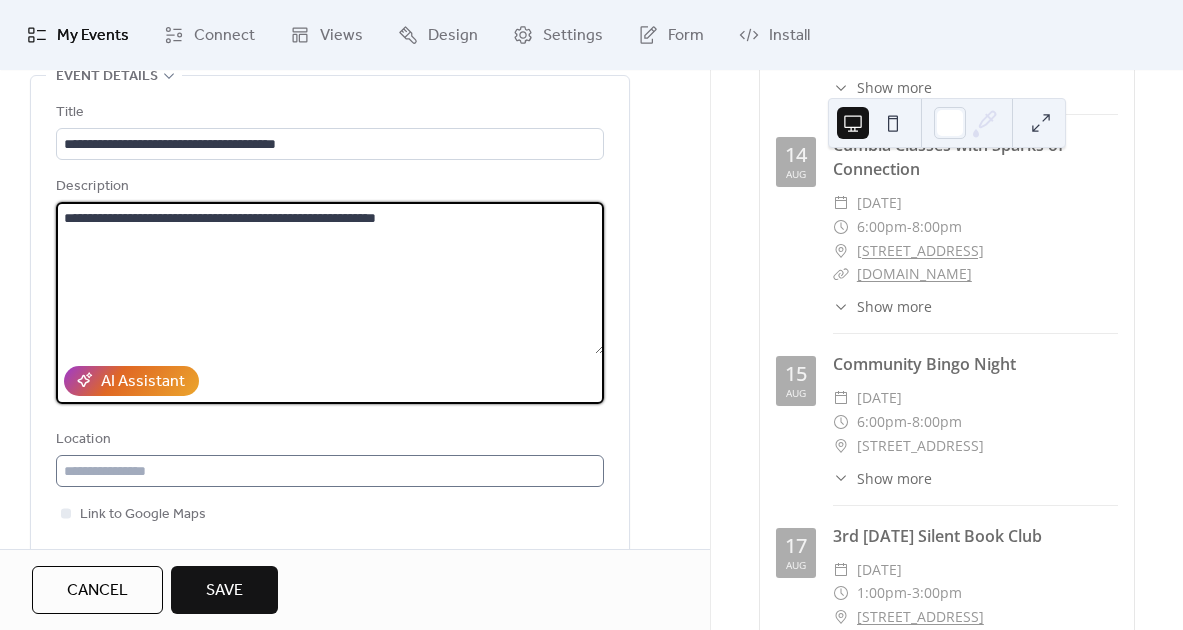 type on "**********" 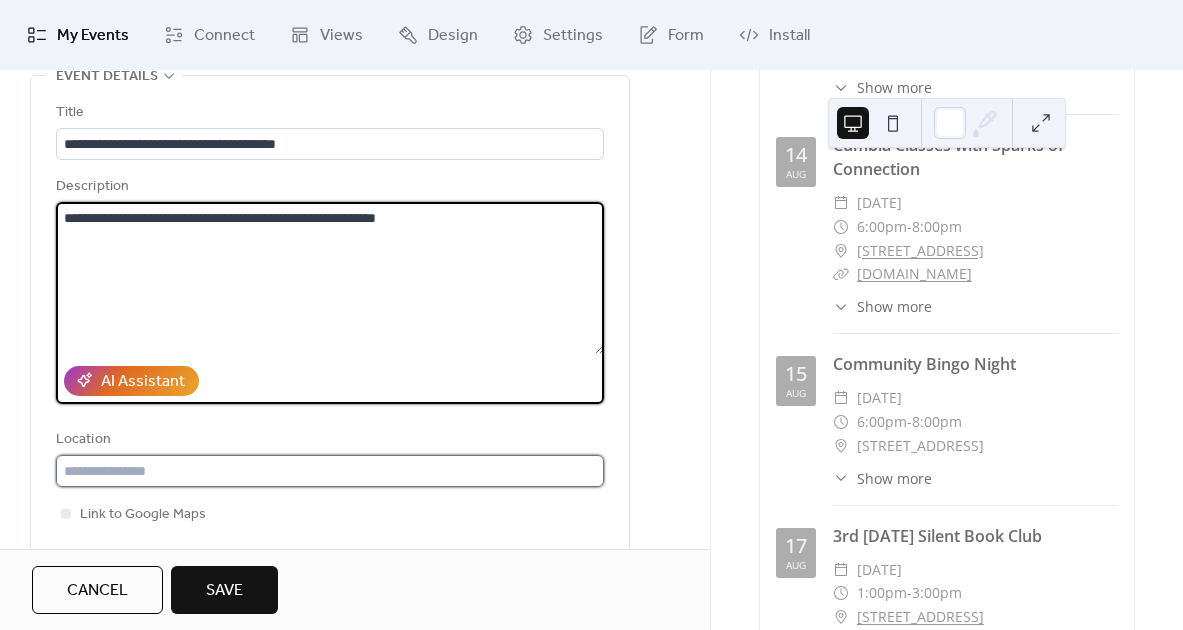 click at bounding box center [330, 471] 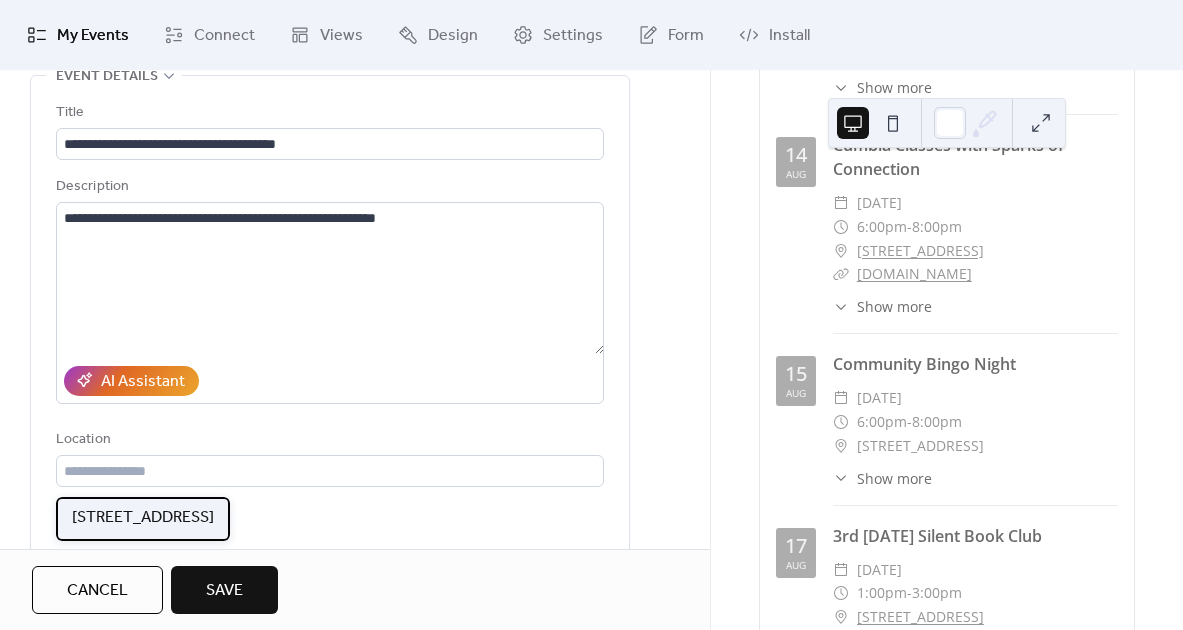 click on "[STREET_ADDRESS]" at bounding box center [143, 518] 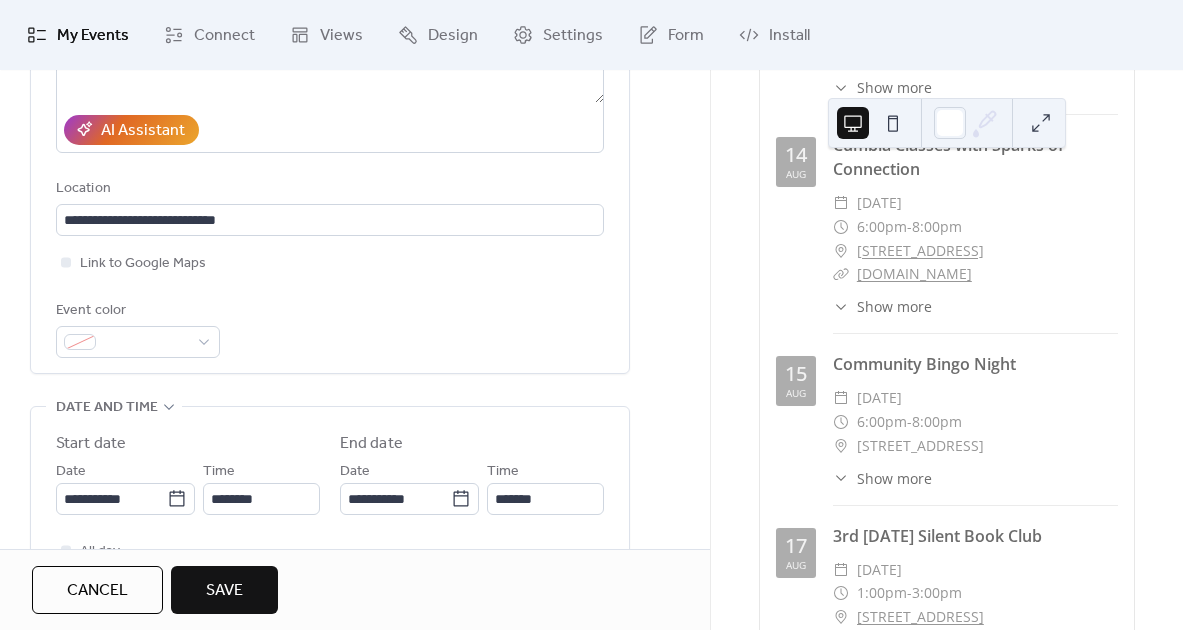 scroll, scrollTop: 377, scrollLeft: 0, axis: vertical 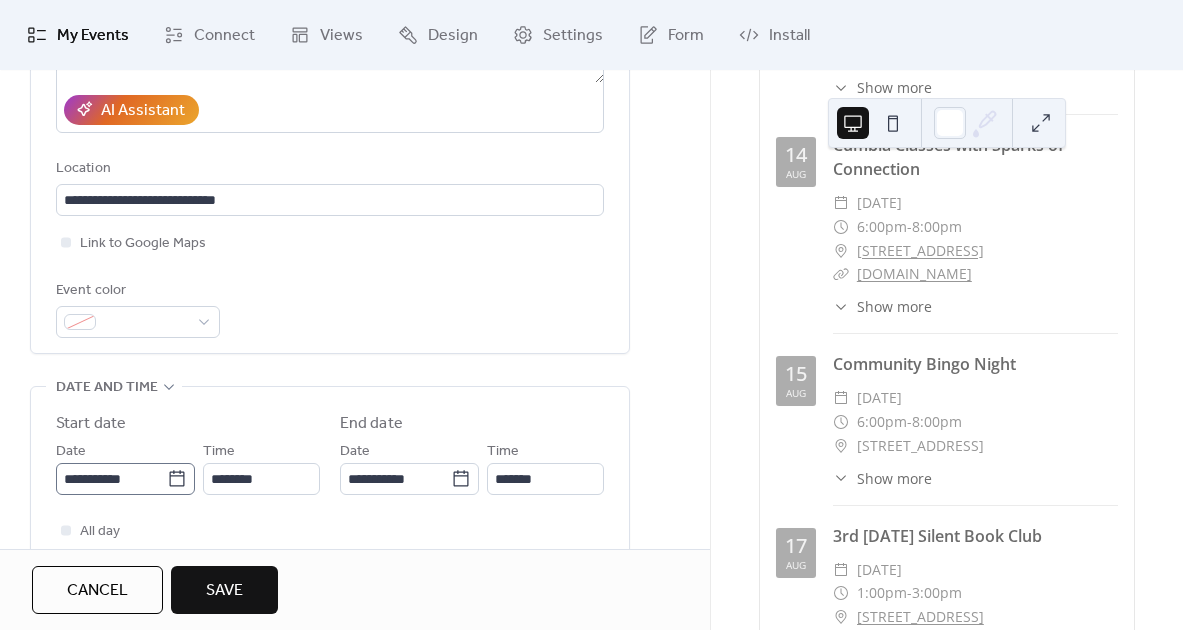 click 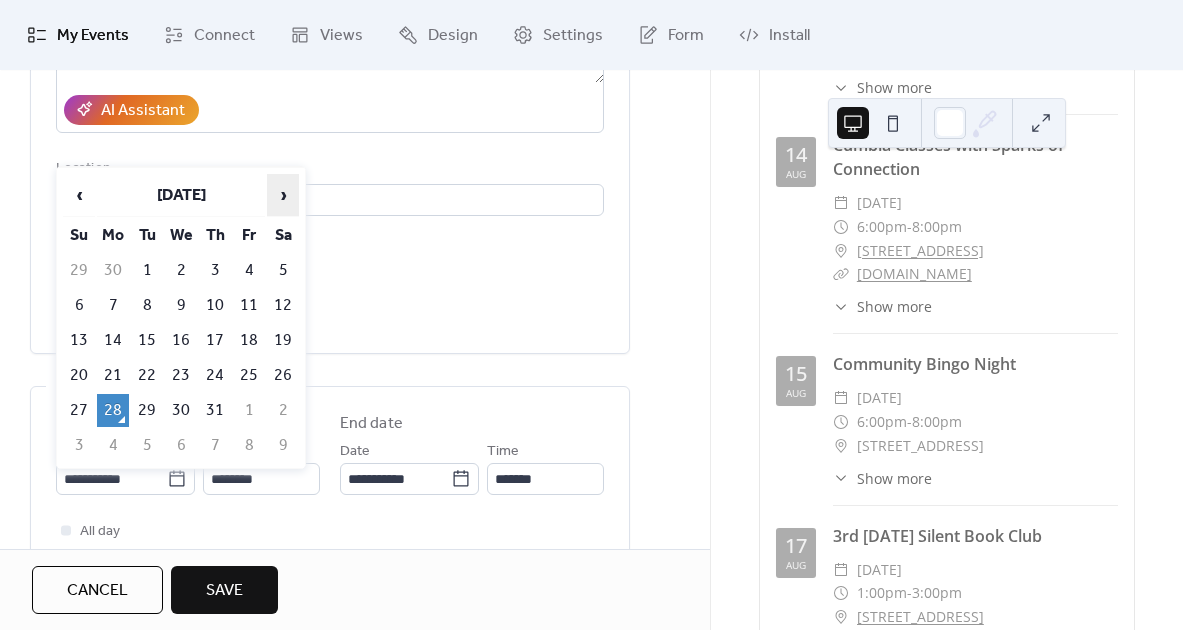 click on "›" at bounding box center (283, 195) 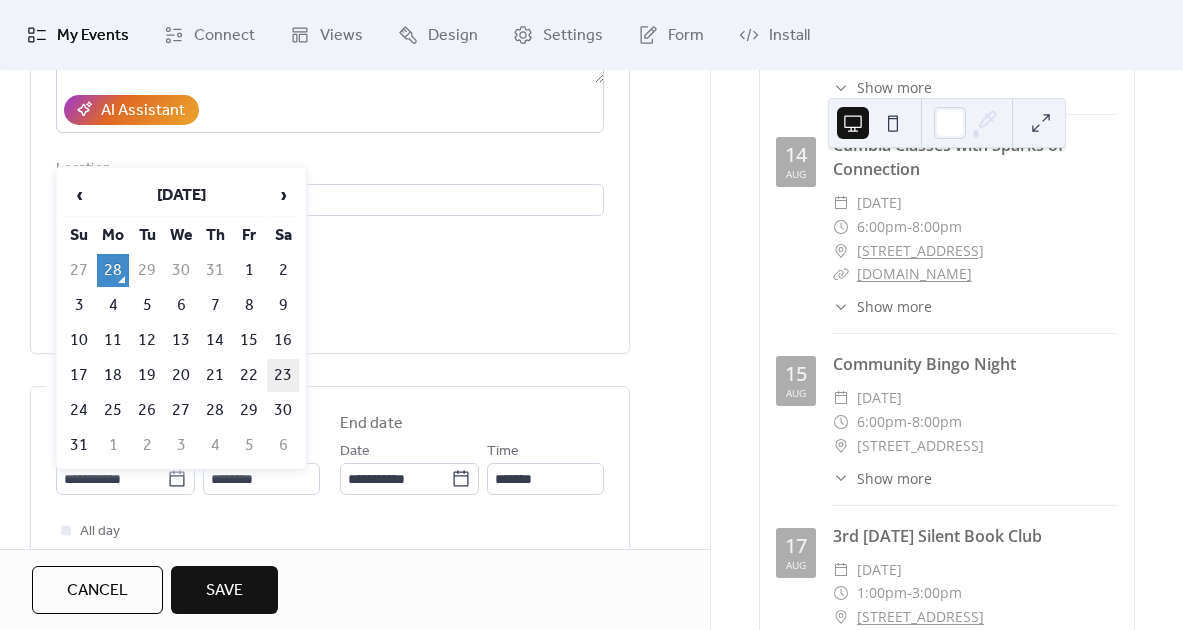 click on "23" at bounding box center (283, 375) 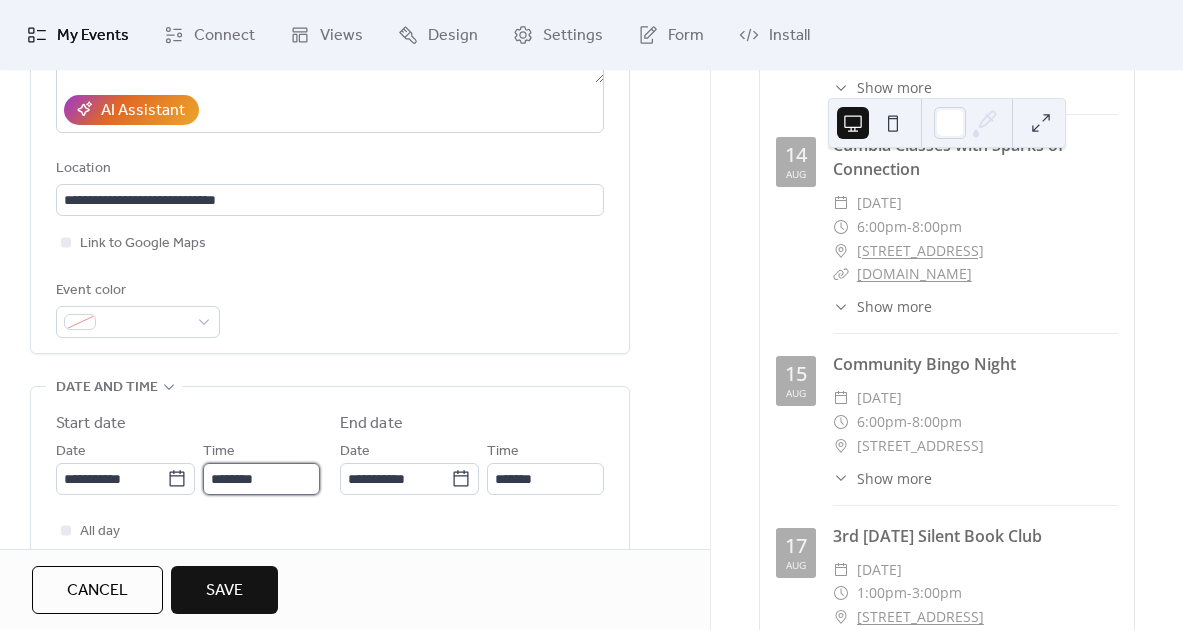 click on "********" at bounding box center (261, 479) 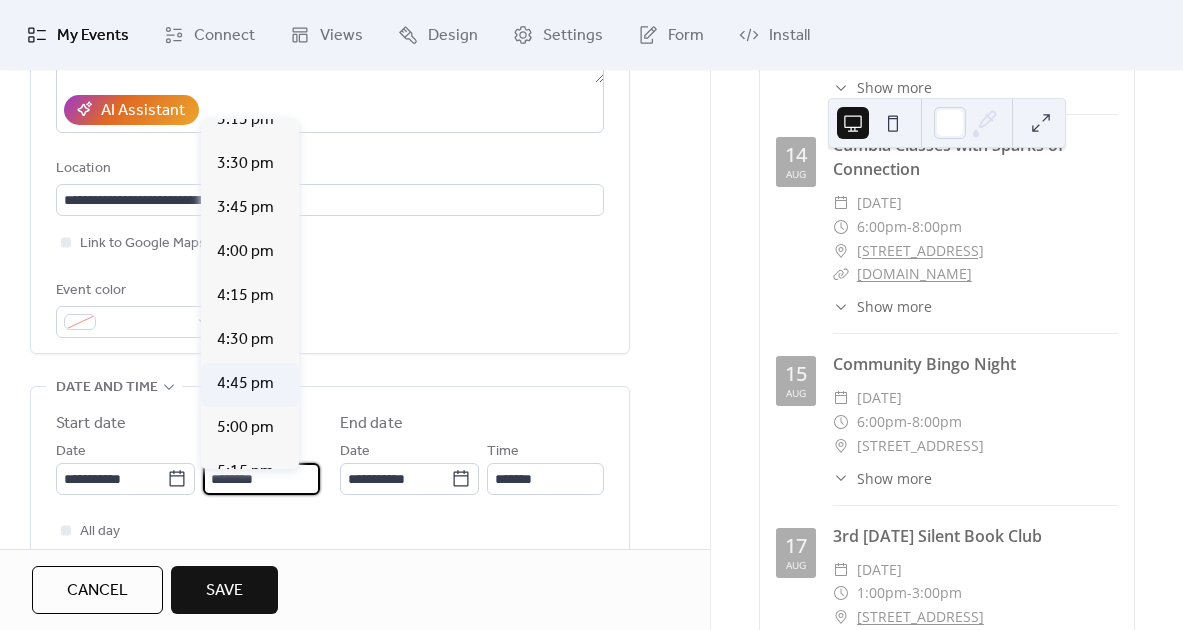 scroll, scrollTop: 2771, scrollLeft: 0, axis: vertical 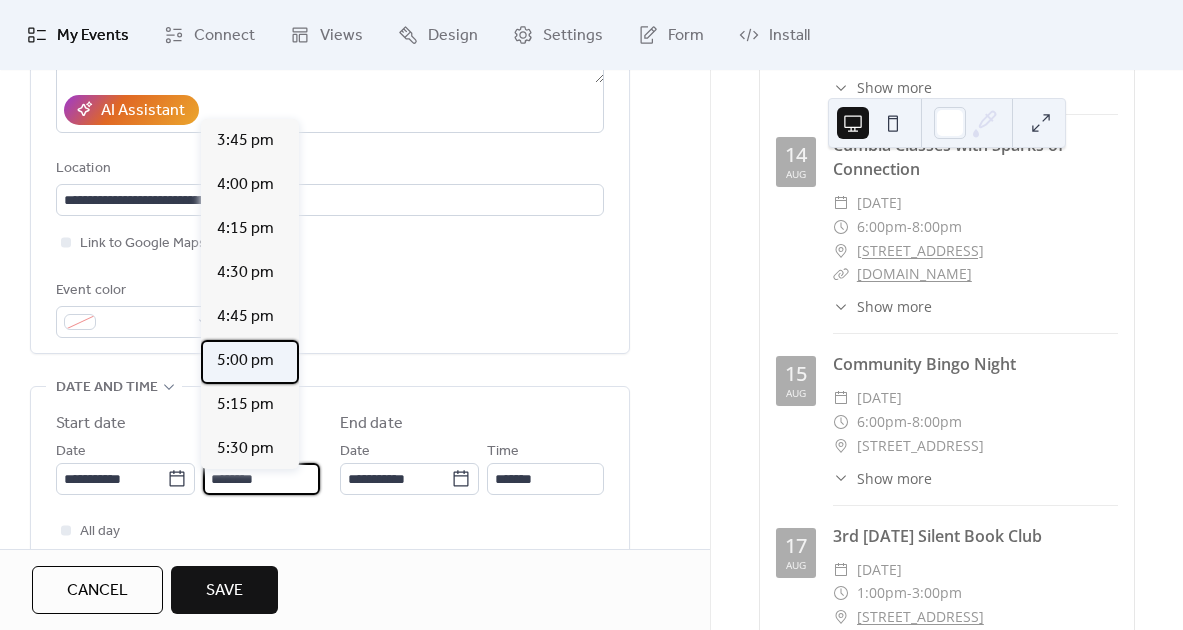 click on "5:00 pm" at bounding box center (245, 361) 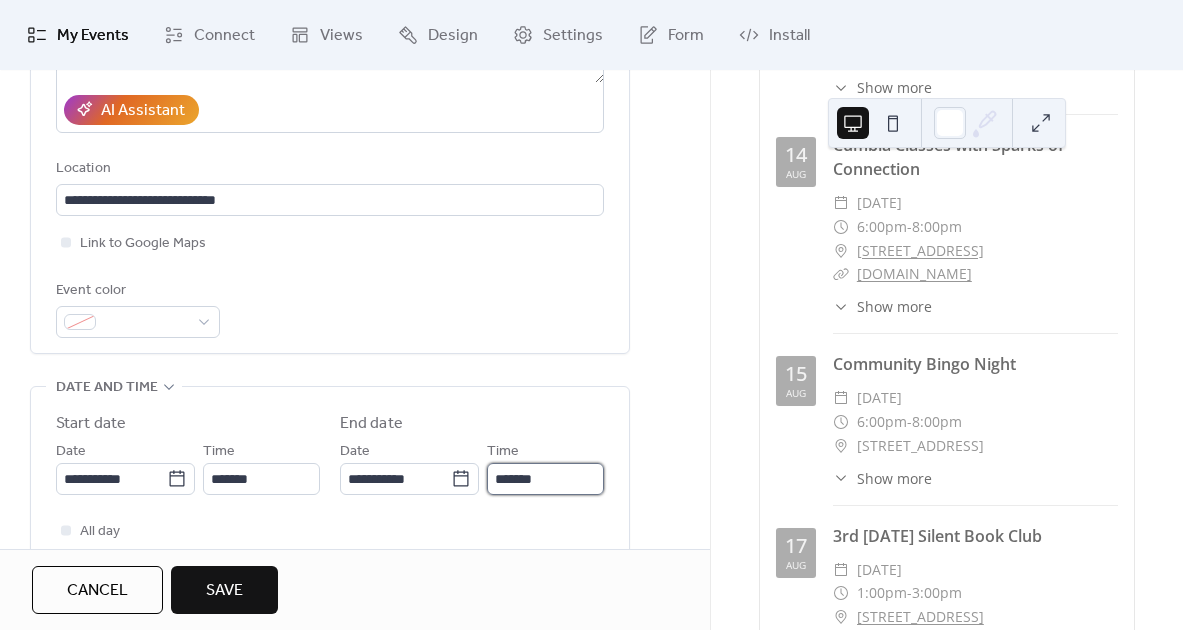 click on "*******" at bounding box center [545, 479] 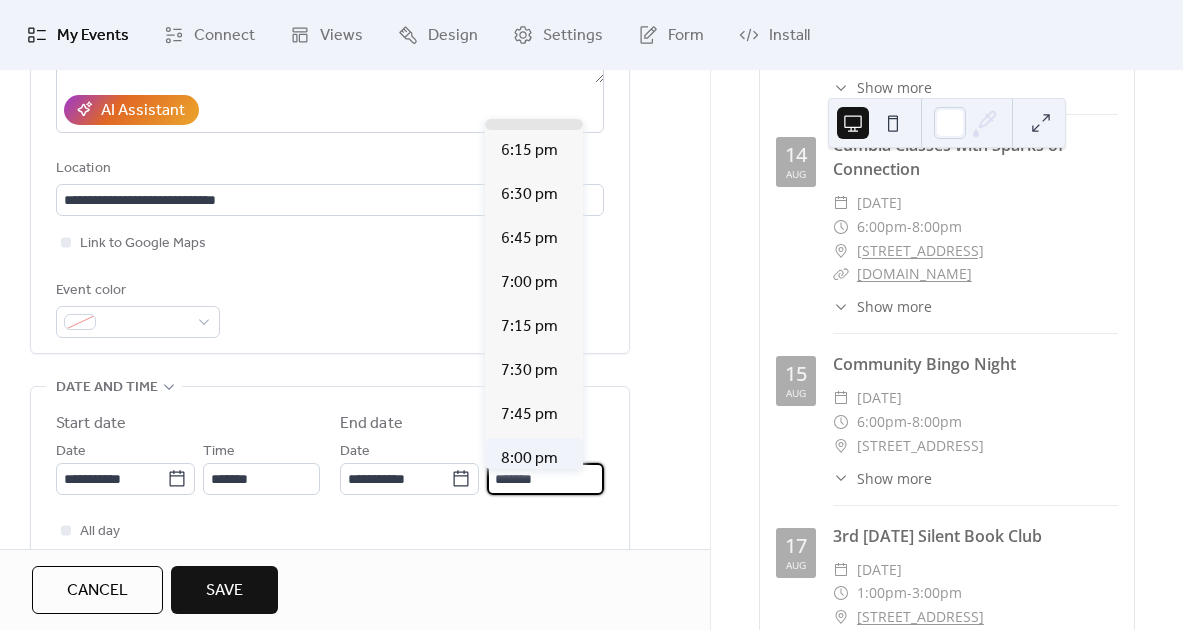 scroll, scrollTop: 193, scrollLeft: 0, axis: vertical 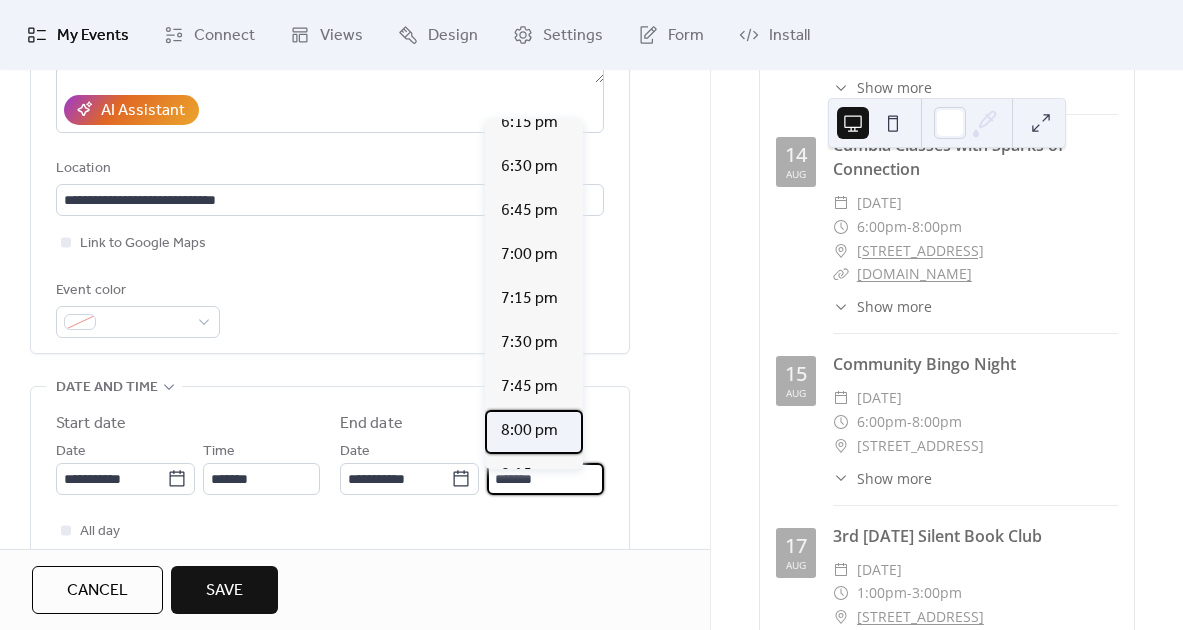 click on "8:00 pm" at bounding box center [529, 431] 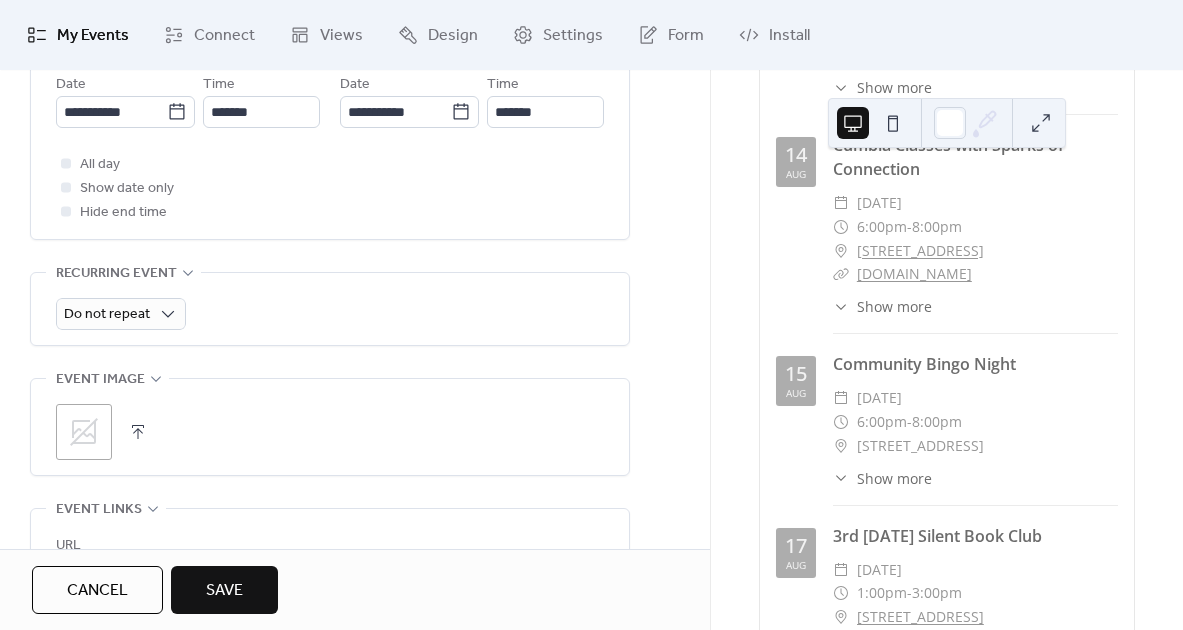 scroll, scrollTop: 789, scrollLeft: 0, axis: vertical 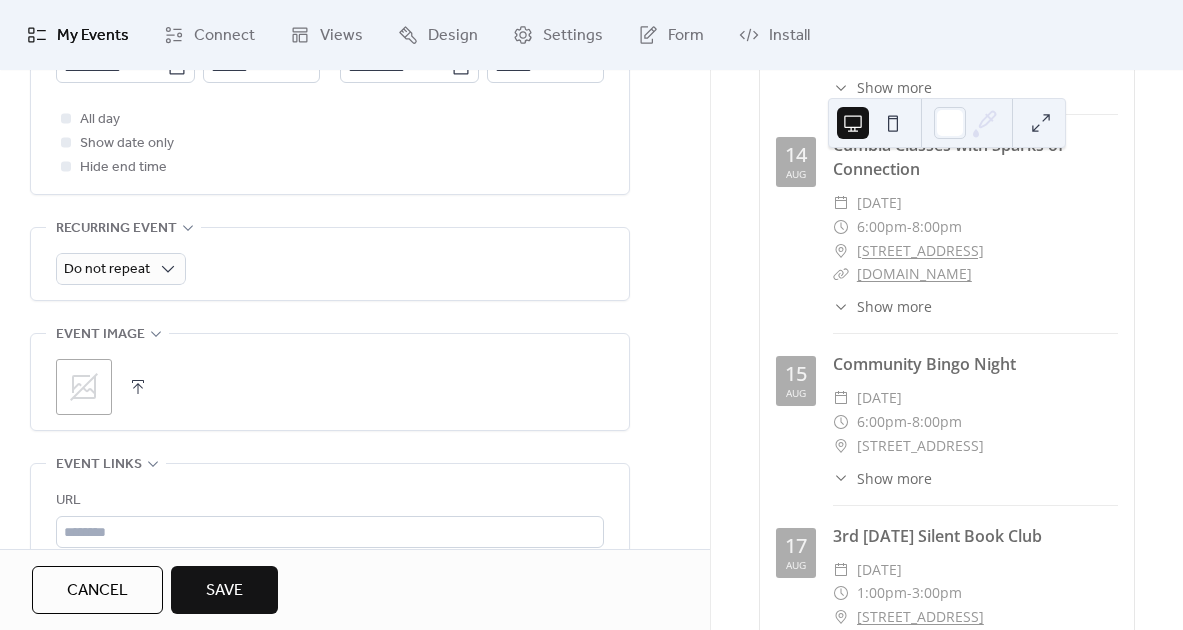 click 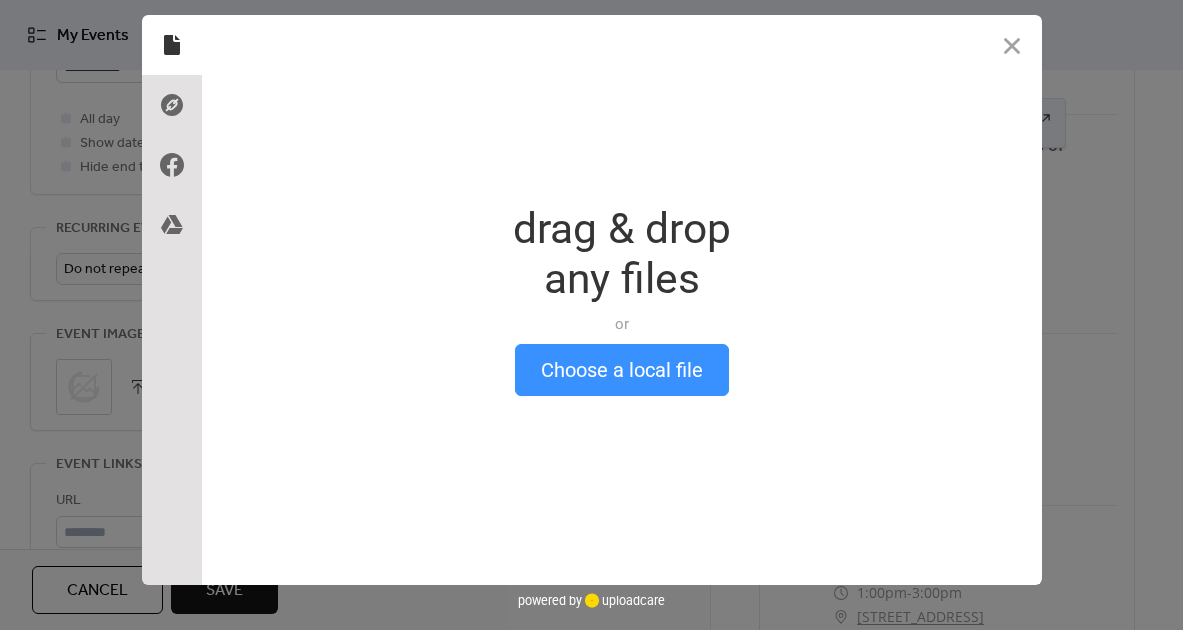 click on "Choose a local file" at bounding box center (622, 370) 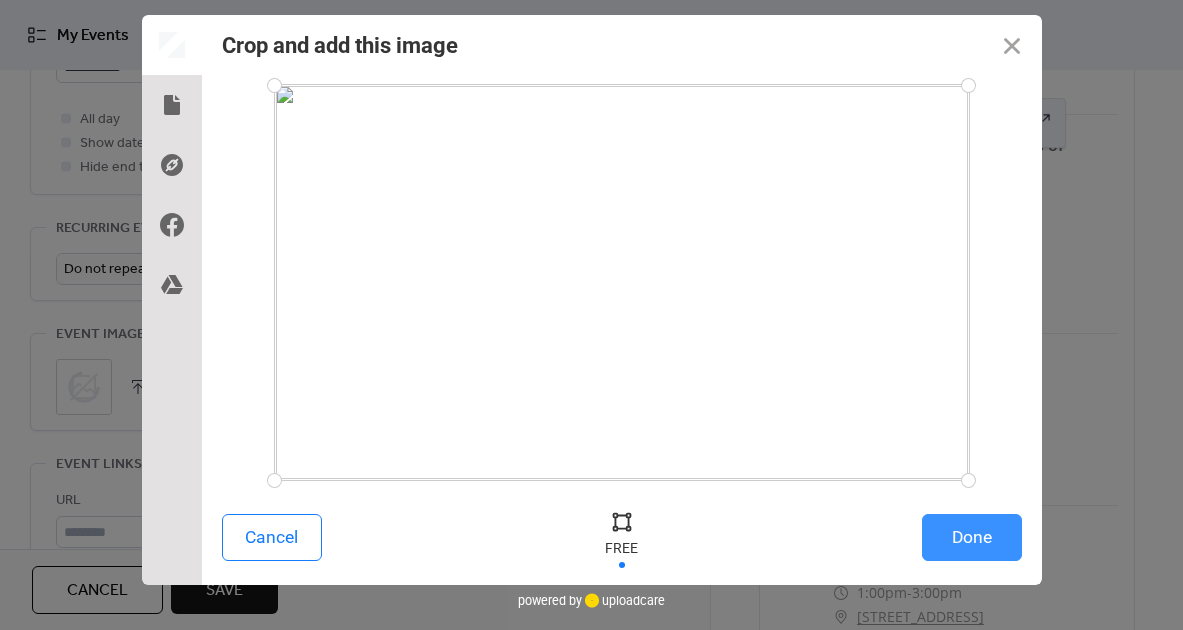 click on "Done" at bounding box center (972, 537) 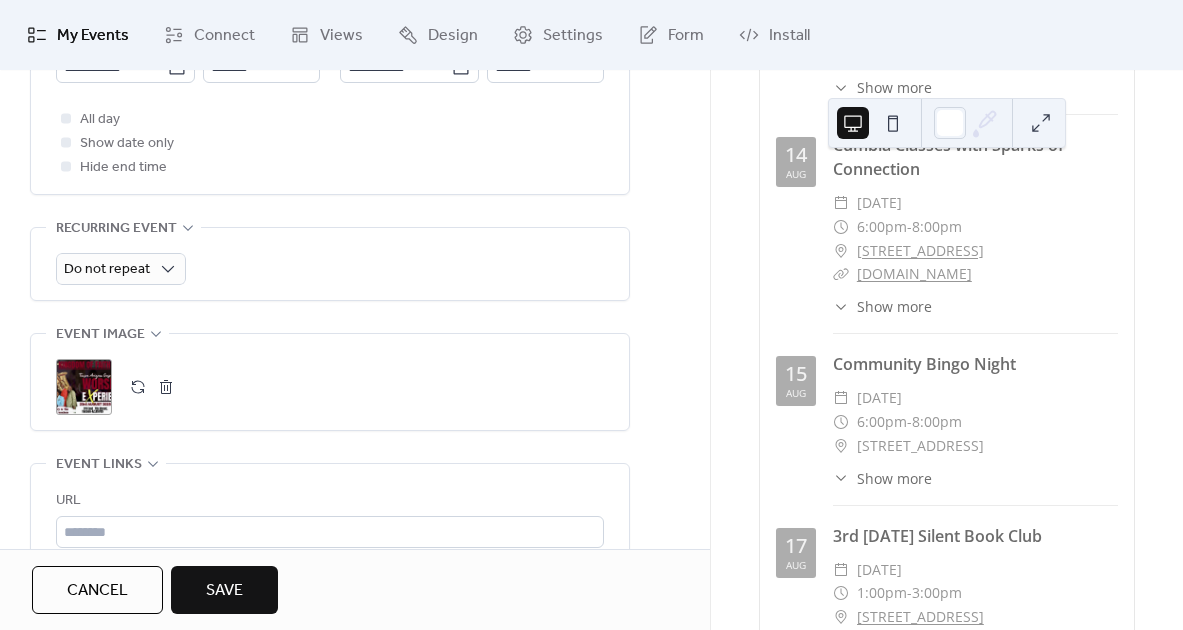 click on ";" at bounding box center (84, 387) 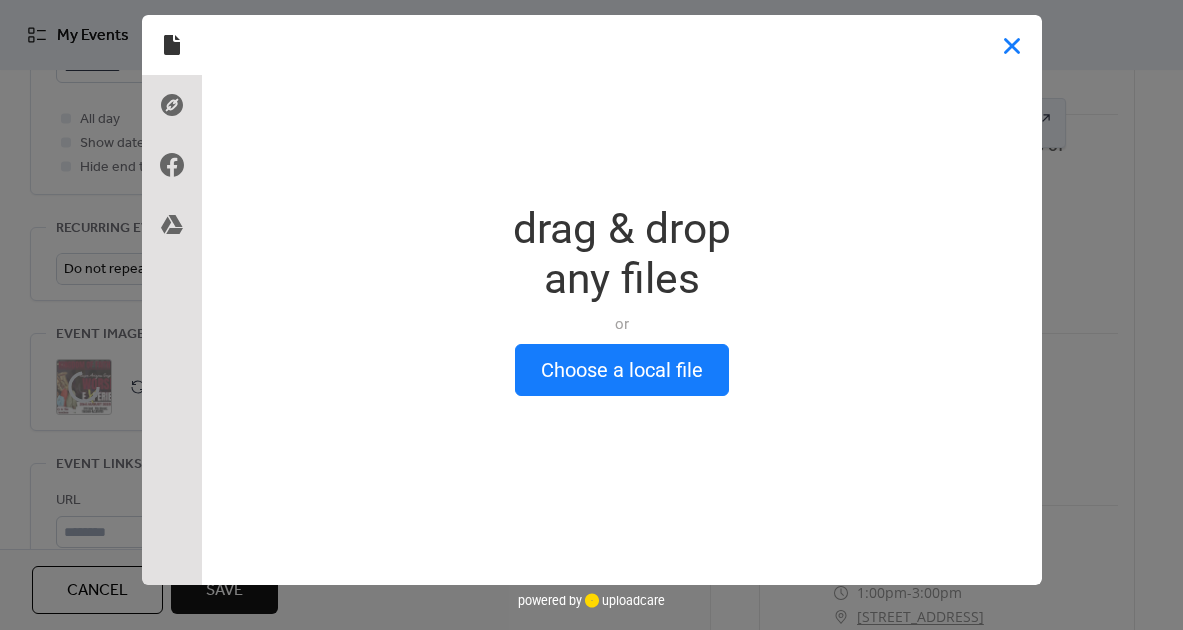 click at bounding box center (1012, 45) 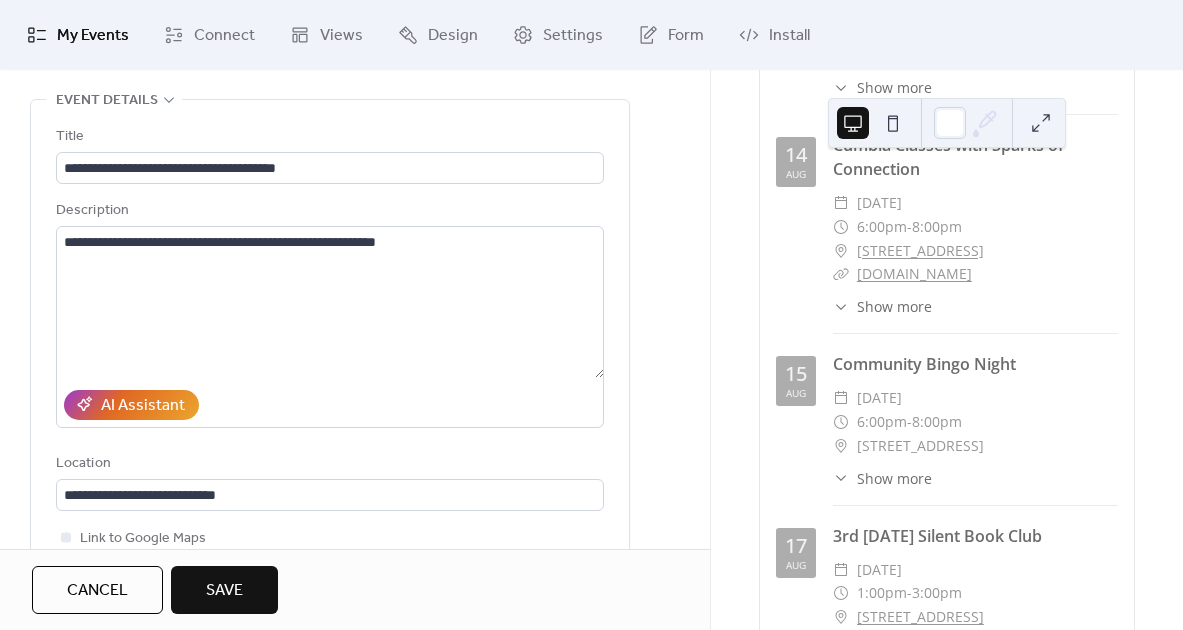 scroll, scrollTop: 0, scrollLeft: 0, axis: both 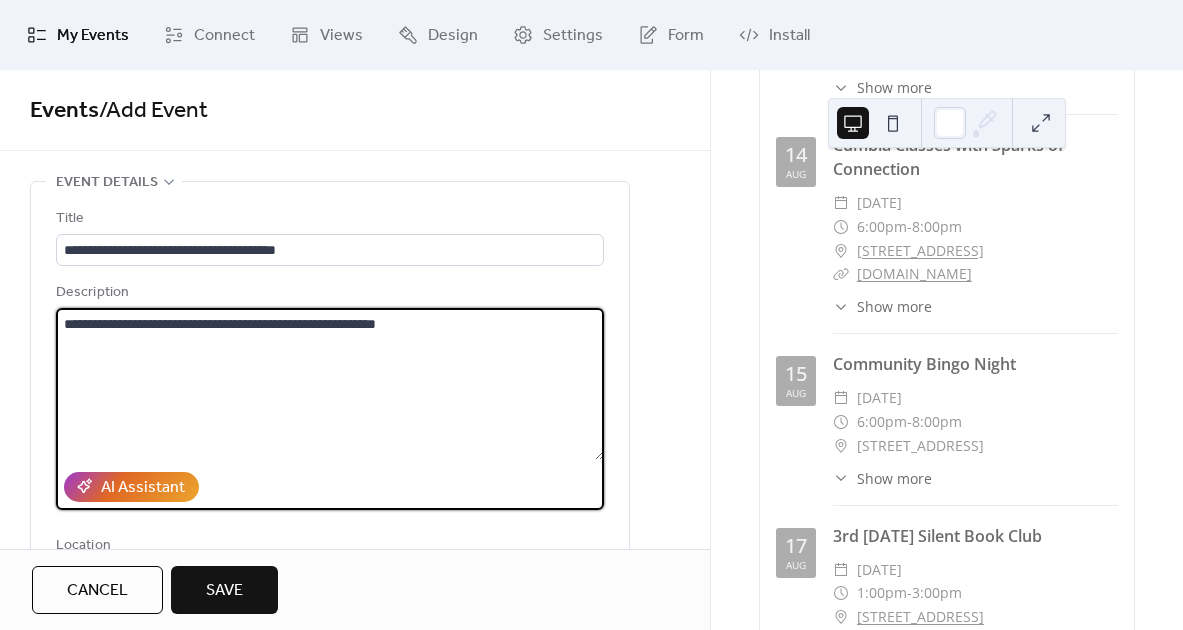 drag, startPoint x: 66, startPoint y: 329, endPoint x: 337, endPoint y: 356, distance: 272.3417 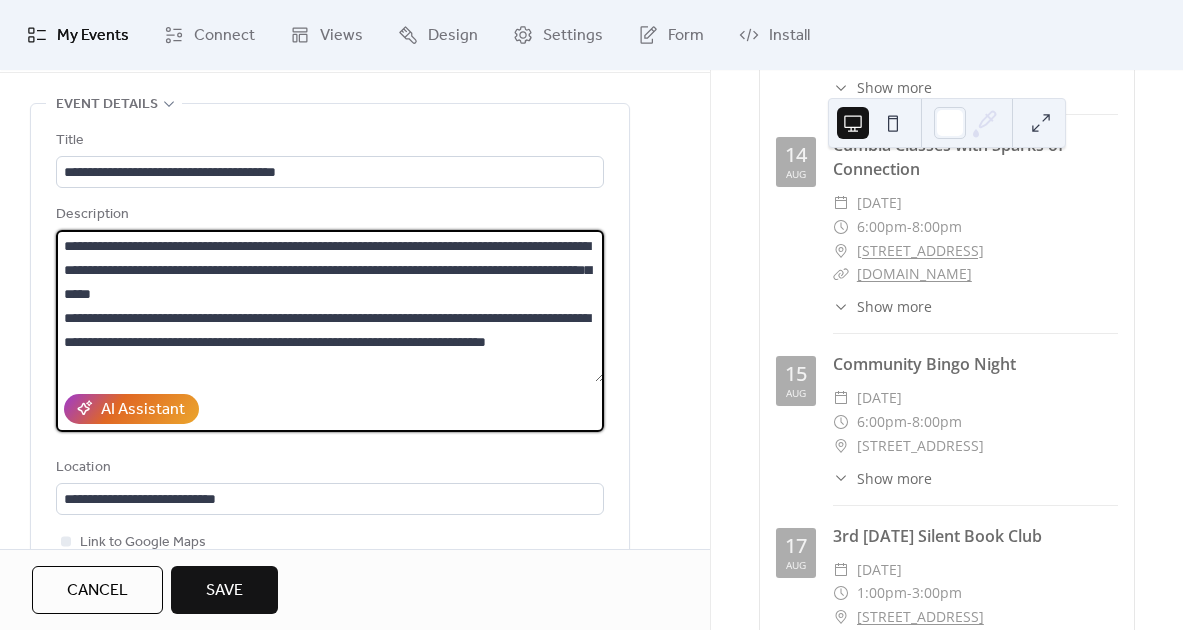 scroll, scrollTop: 82, scrollLeft: 0, axis: vertical 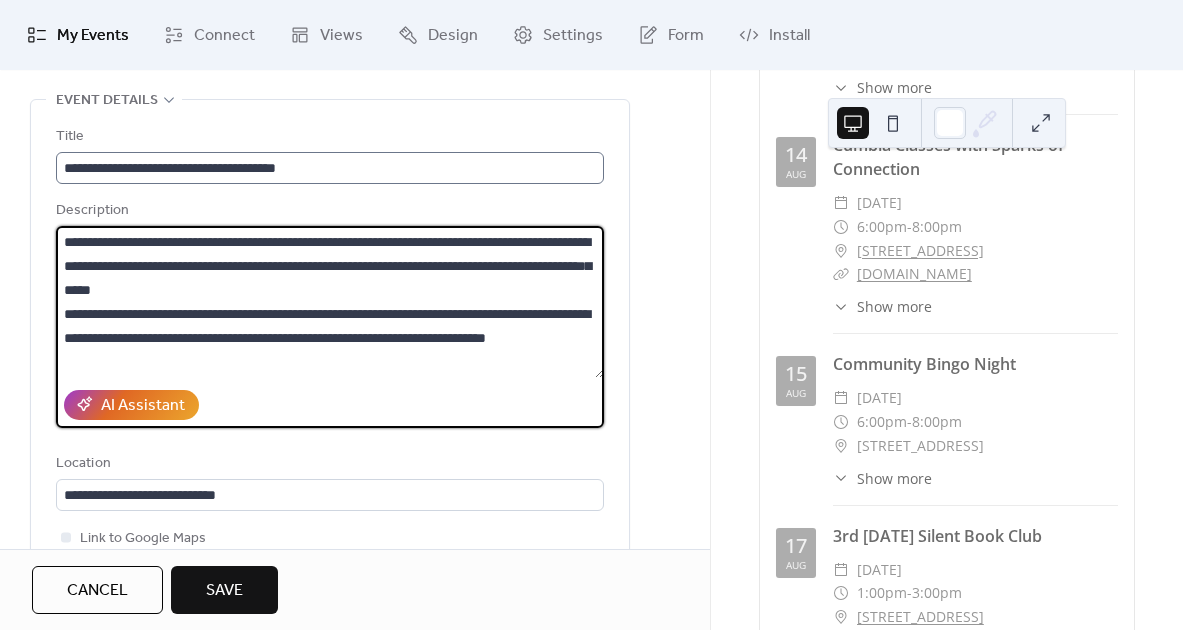 type on "**********" 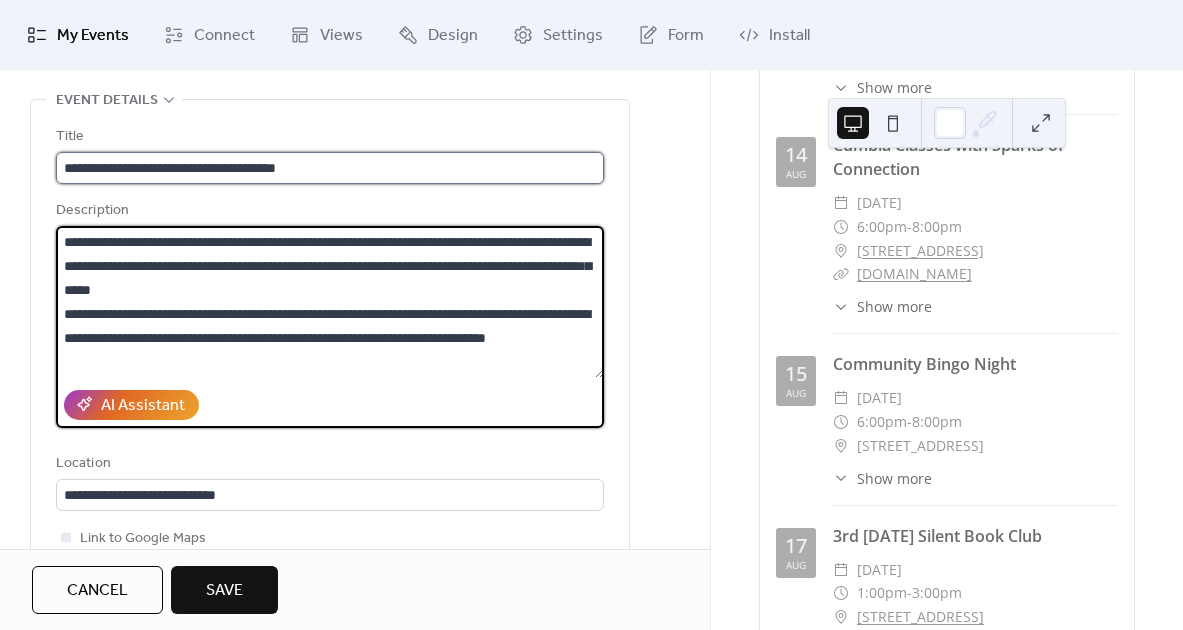click on "**********" at bounding box center (330, 168) 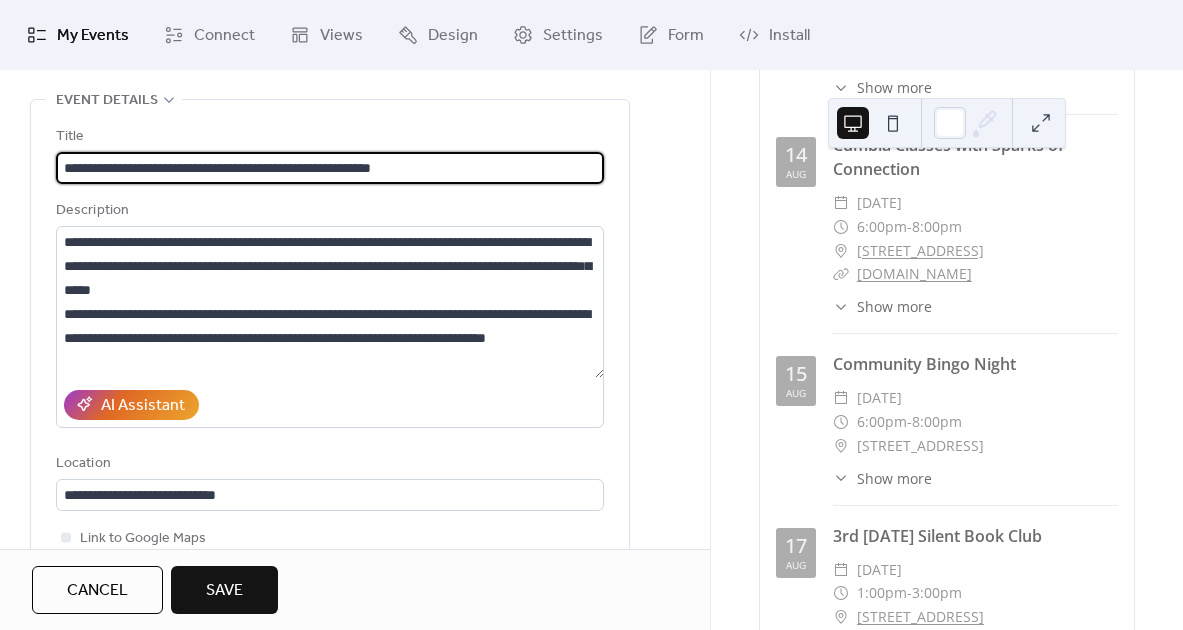 click on "**********" at bounding box center [330, 168] 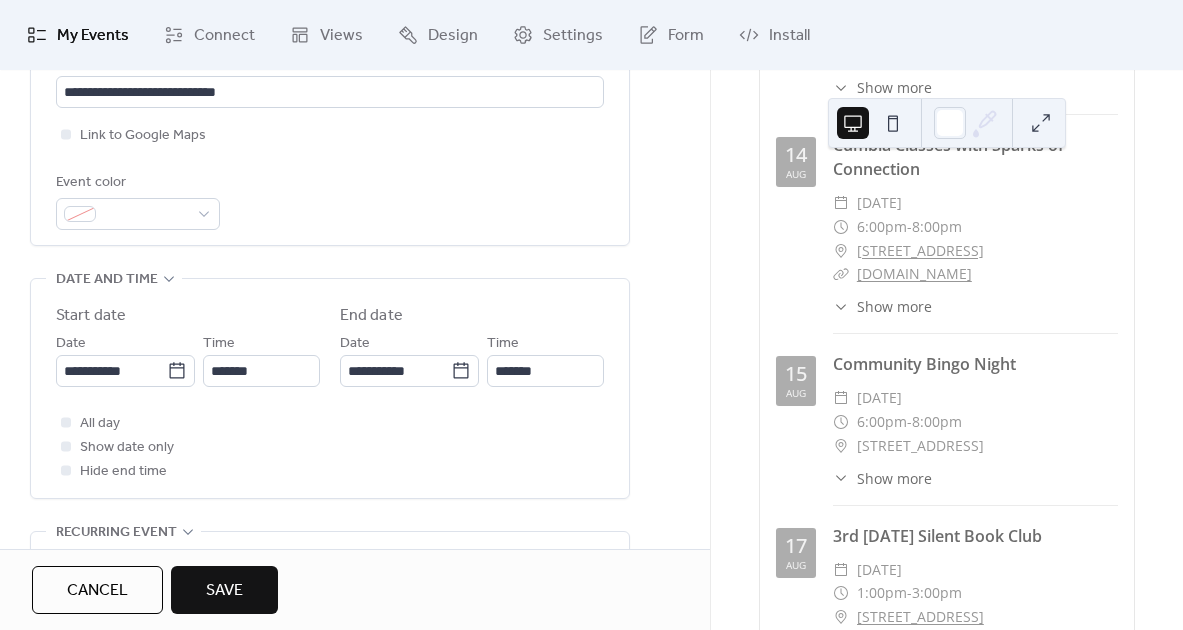 scroll, scrollTop: 511, scrollLeft: 0, axis: vertical 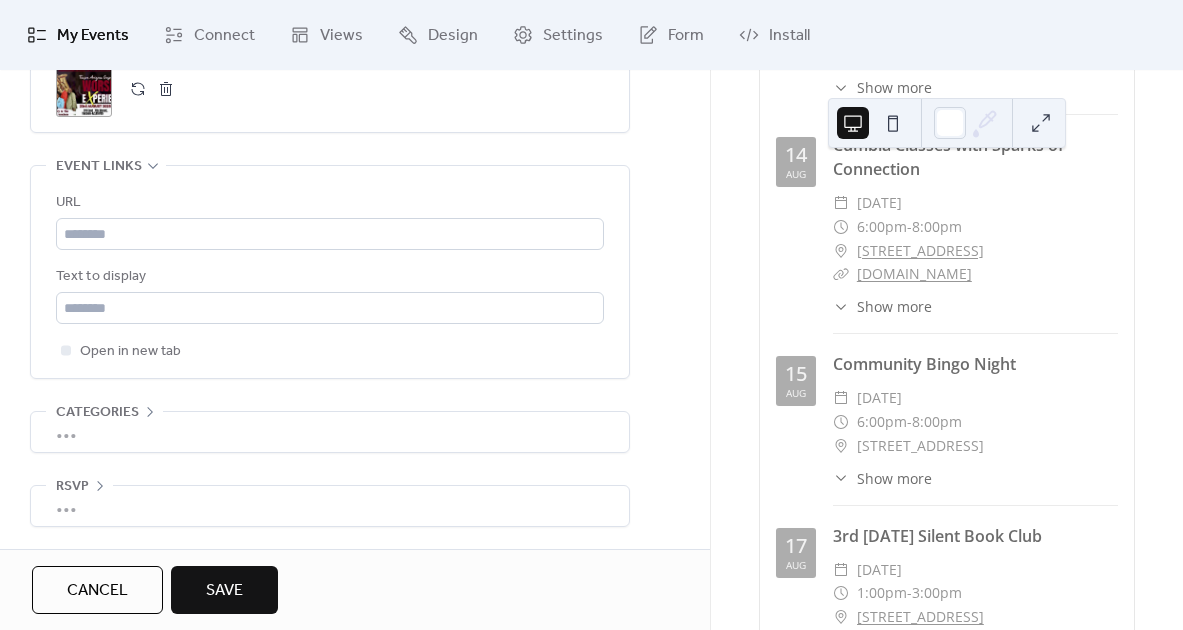 type on "**********" 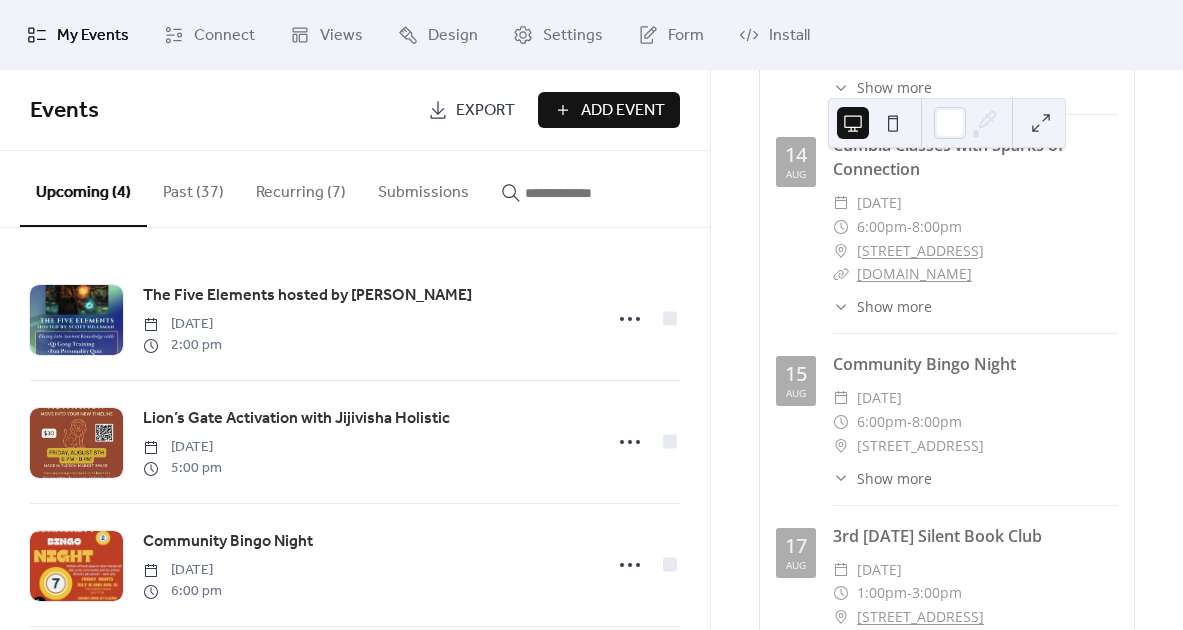 click on "Past (37)" at bounding box center (193, 188) 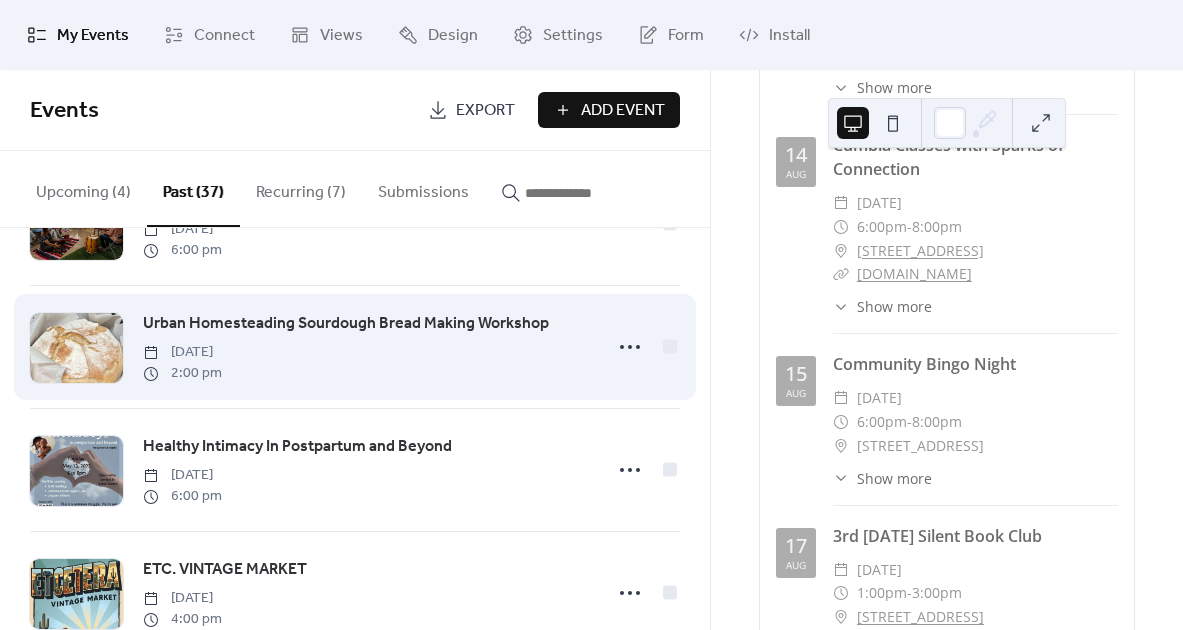 scroll, scrollTop: 849, scrollLeft: 0, axis: vertical 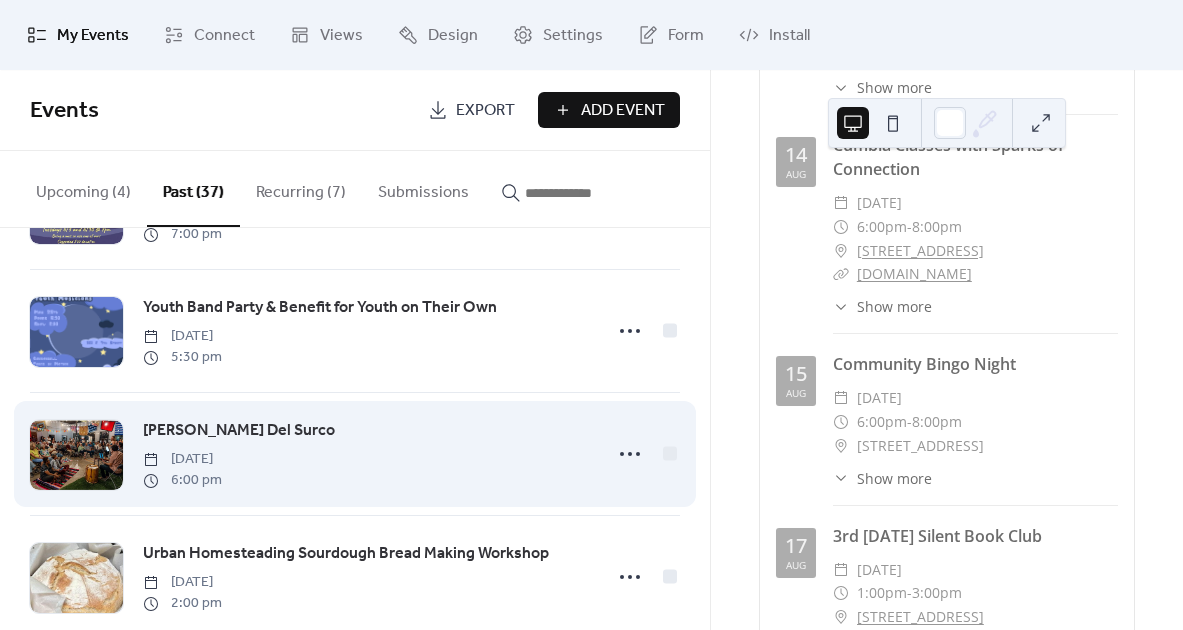 click on "[PERSON_NAME] Del Surco" at bounding box center [239, 431] 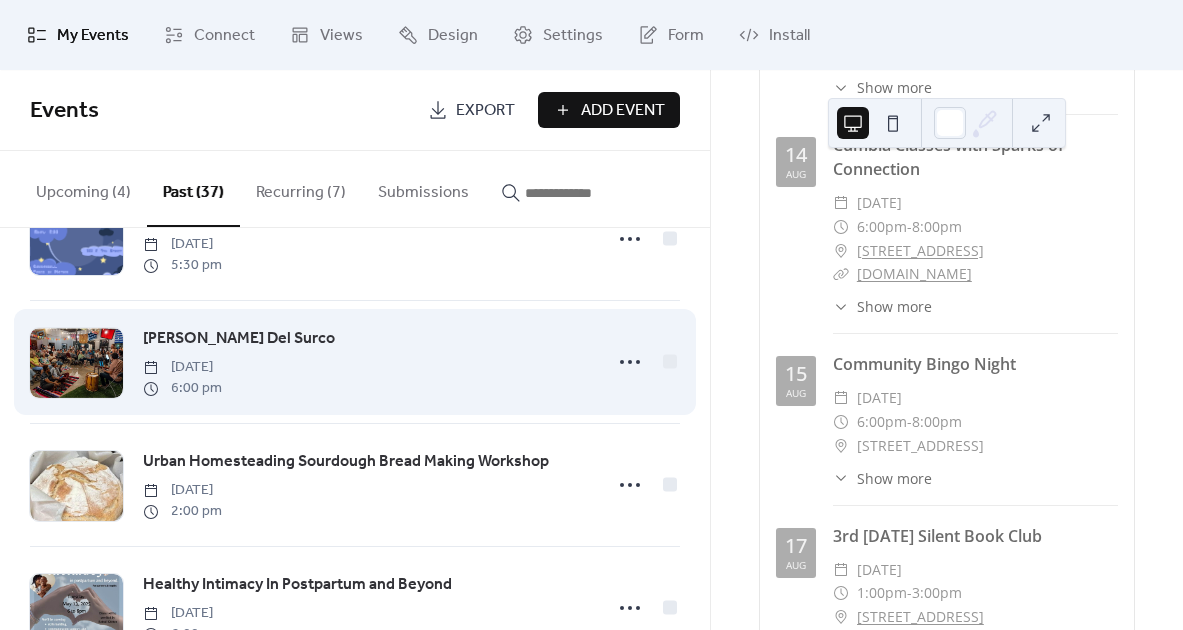 scroll, scrollTop: 958, scrollLeft: 0, axis: vertical 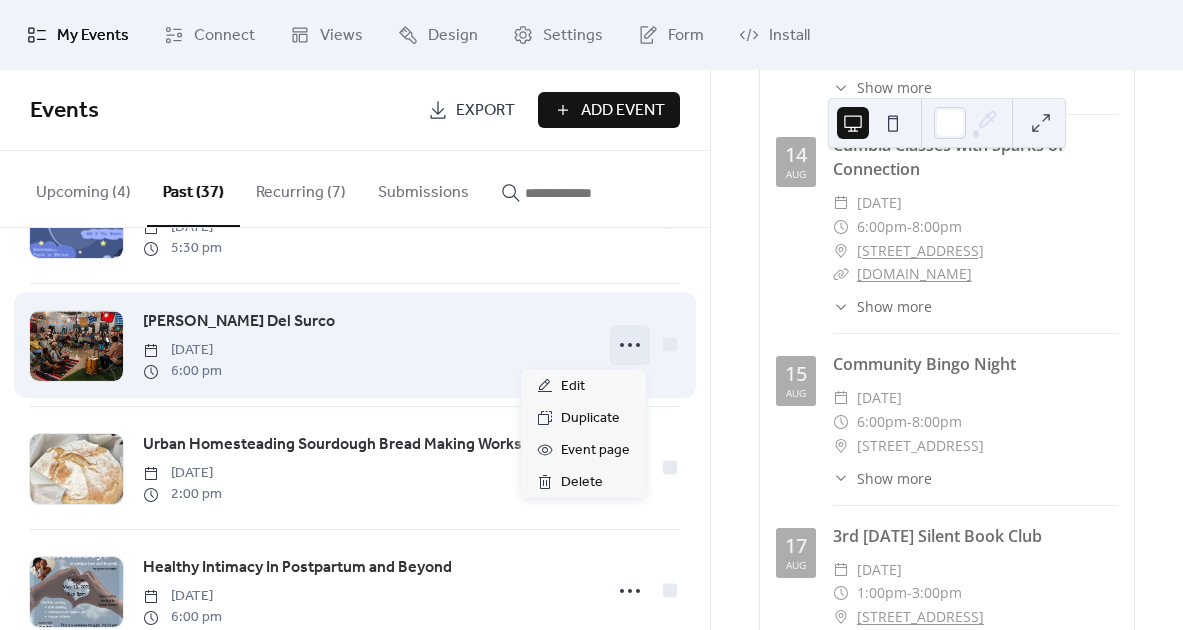 click 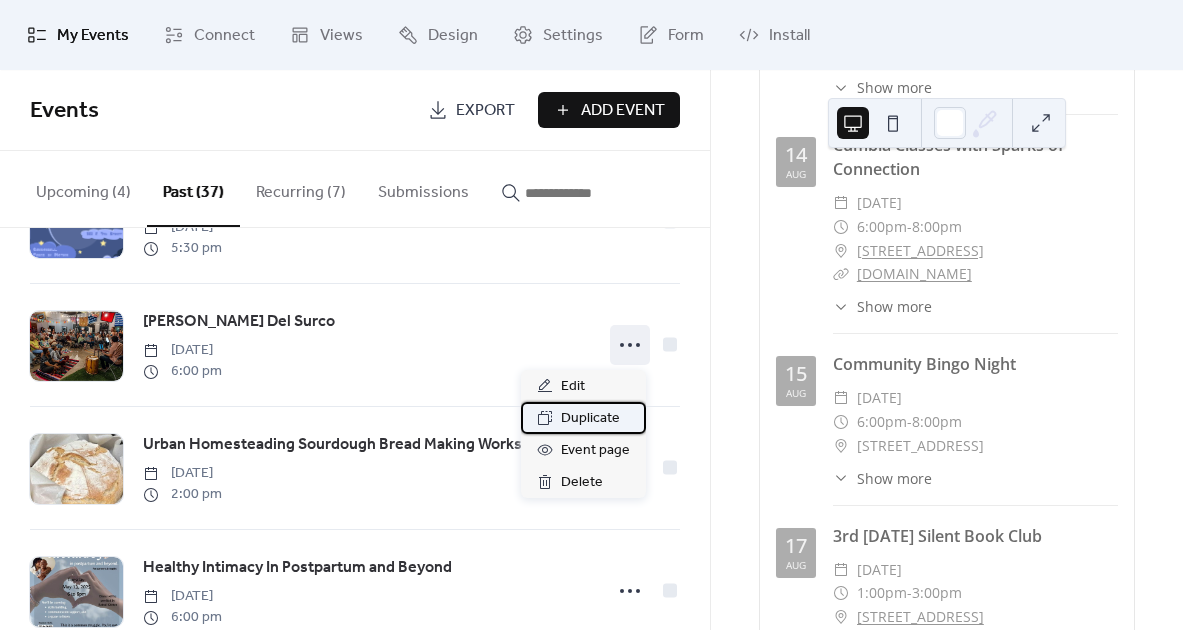click on "Duplicate" at bounding box center [590, 419] 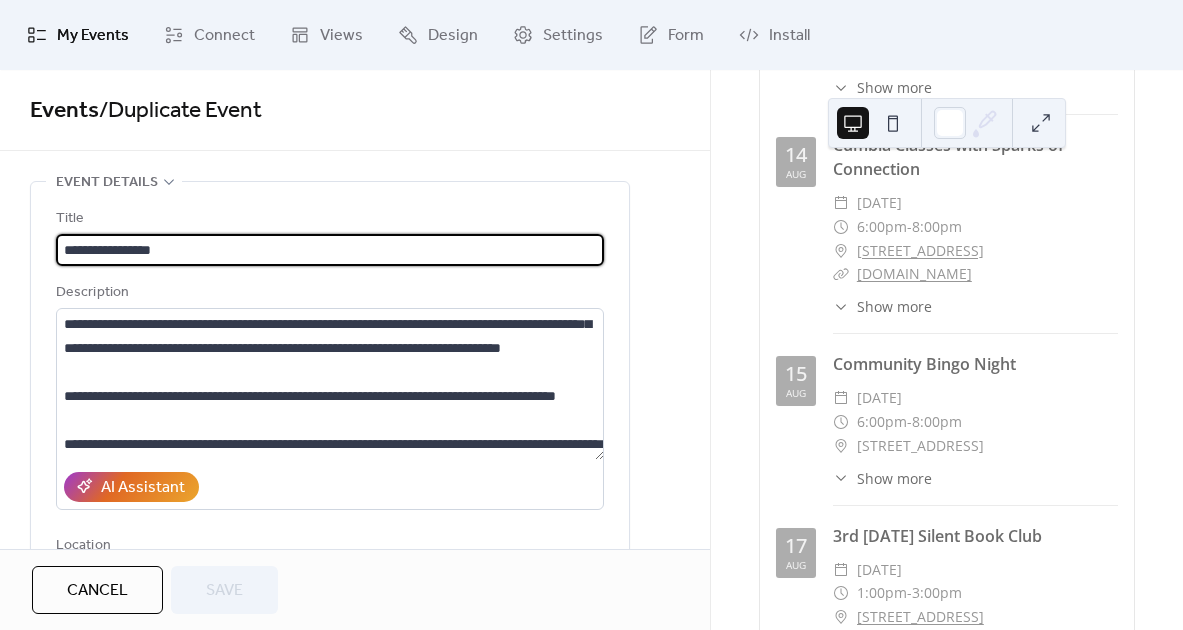 scroll, scrollTop: 264, scrollLeft: 0, axis: vertical 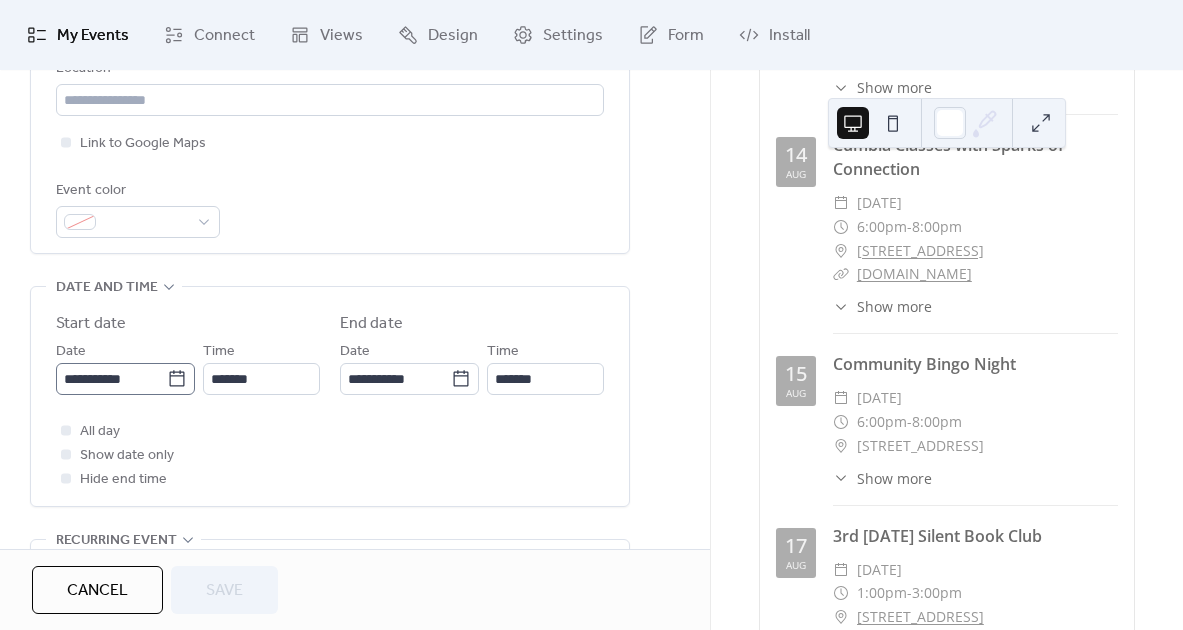 click 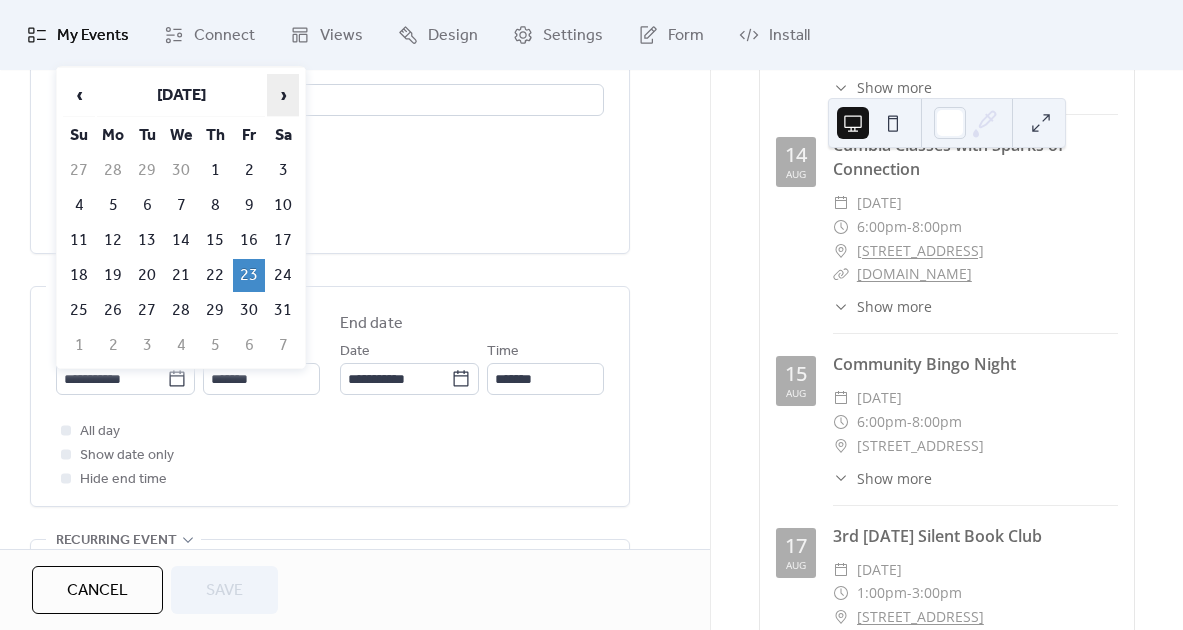 click on "›" at bounding box center (283, 95) 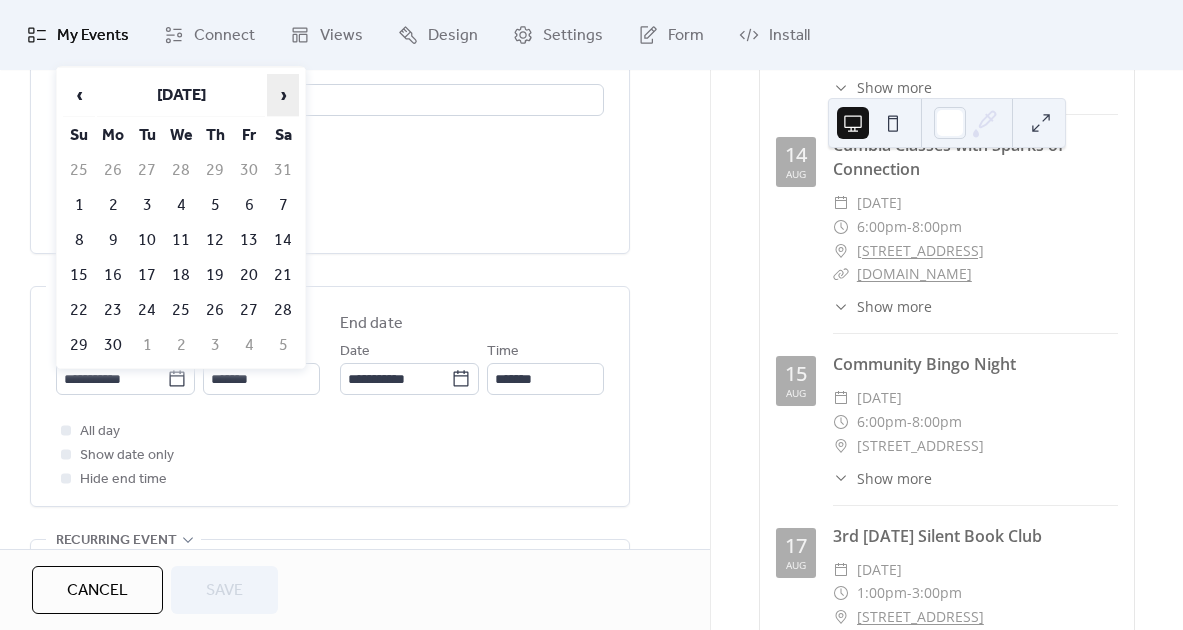 click on "›" at bounding box center (283, 95) 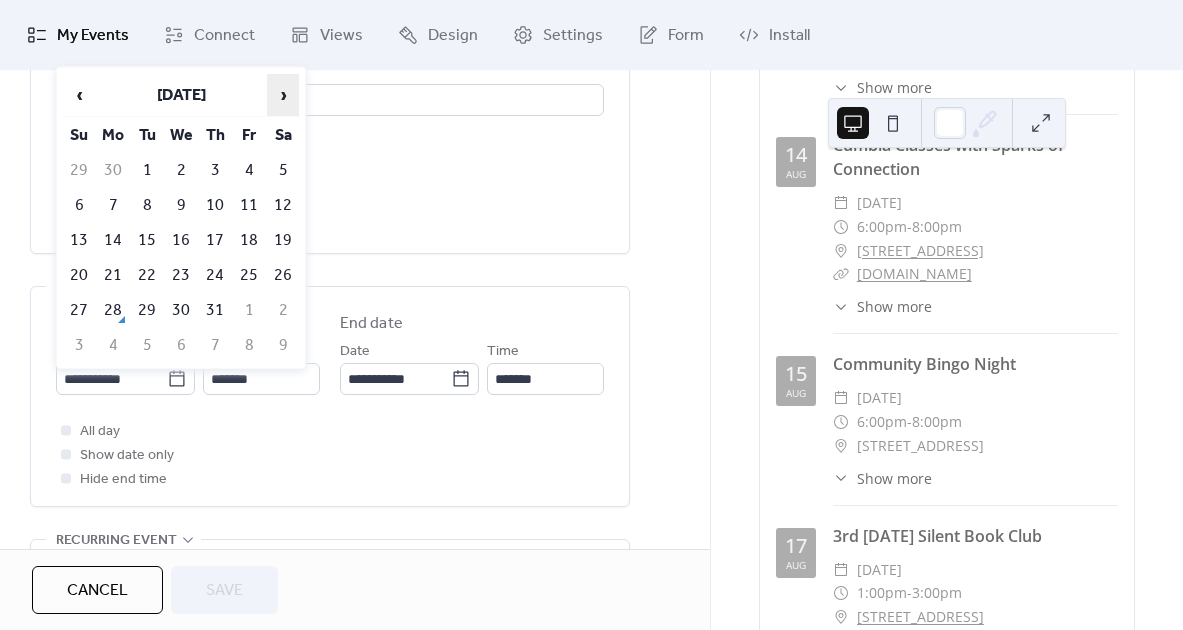 click on "›" at bounding box center [283, 95] 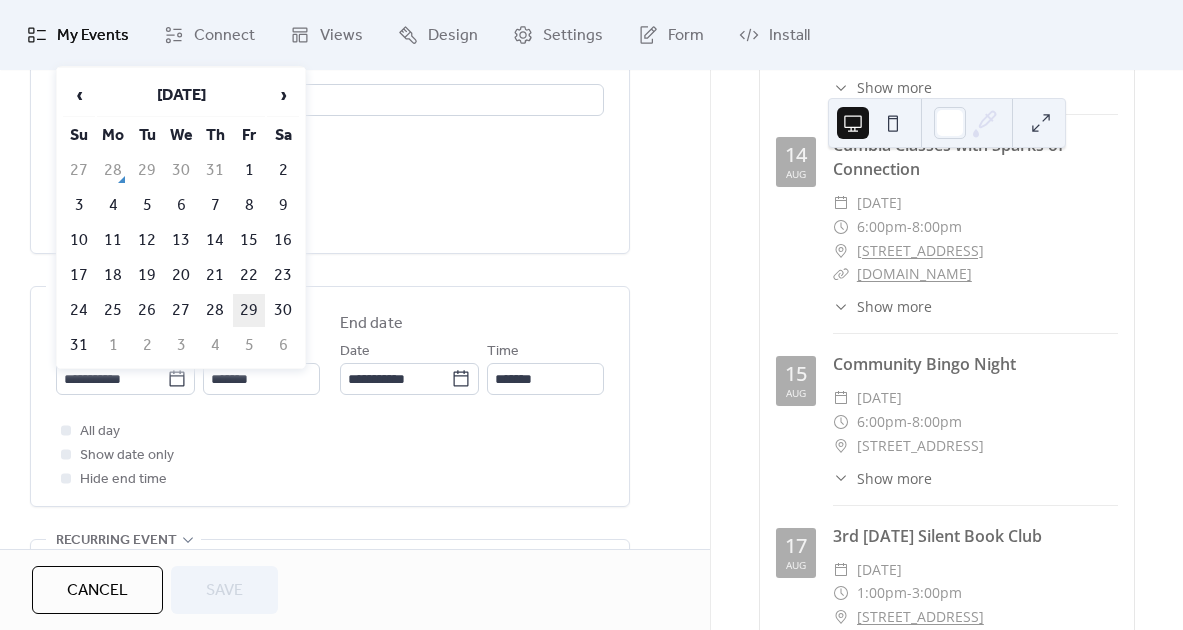 click on "29" at bounding box center [249, 310] 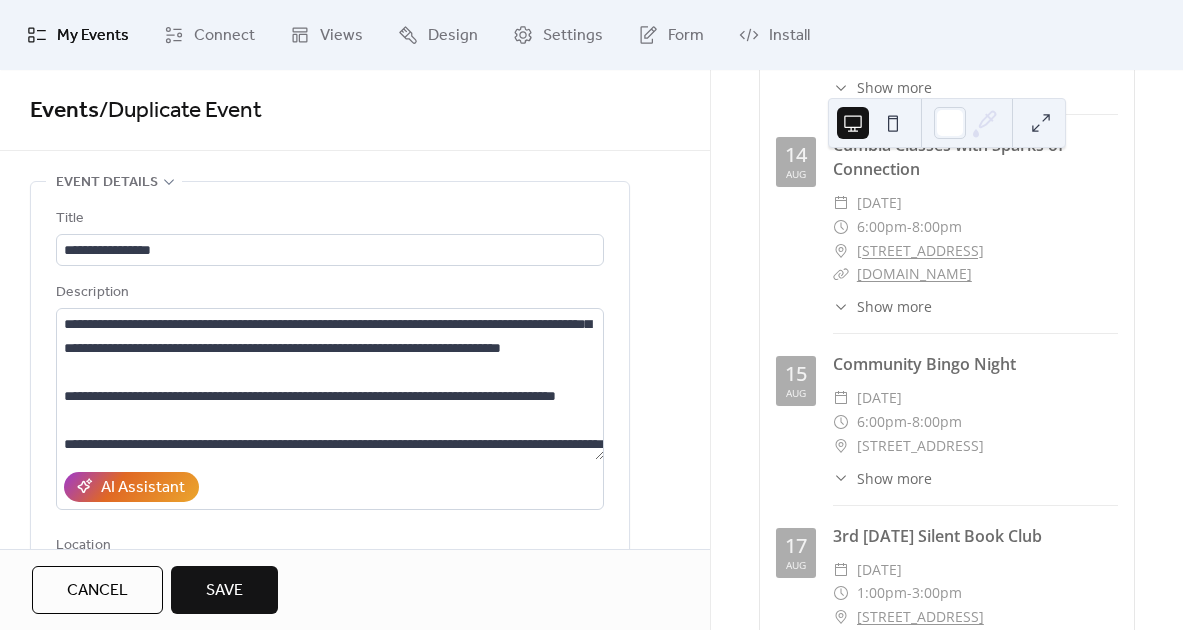 scroll, scrollTop: -5, scrollLeft: 0, axis: vertical 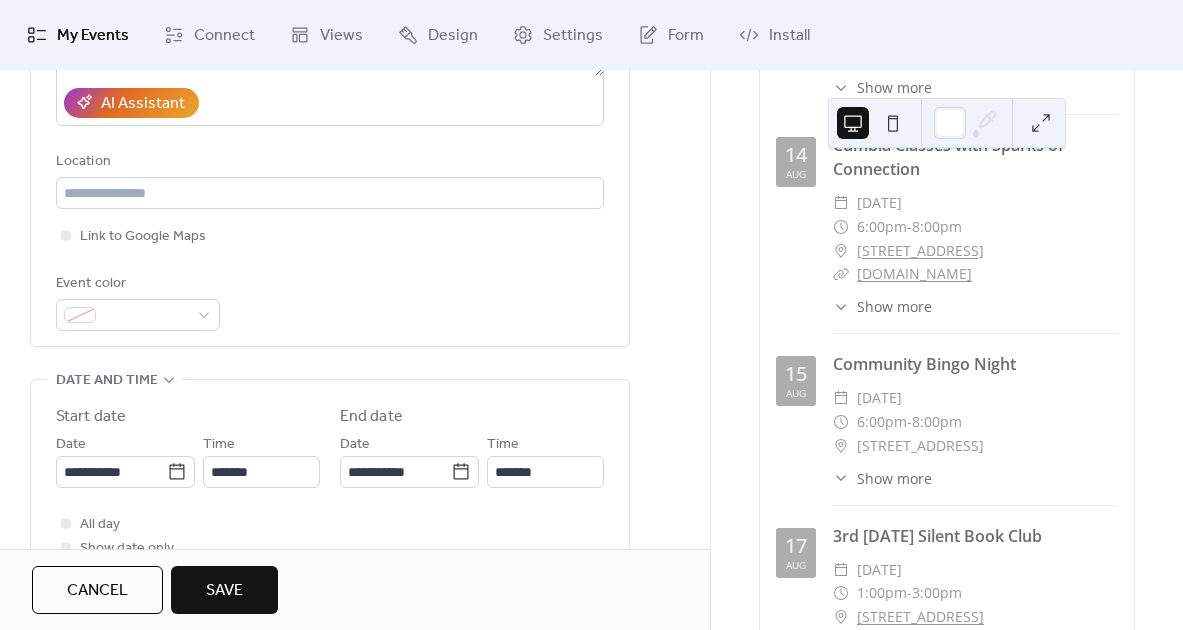 click on "Save" at bounding box center [224, 591] 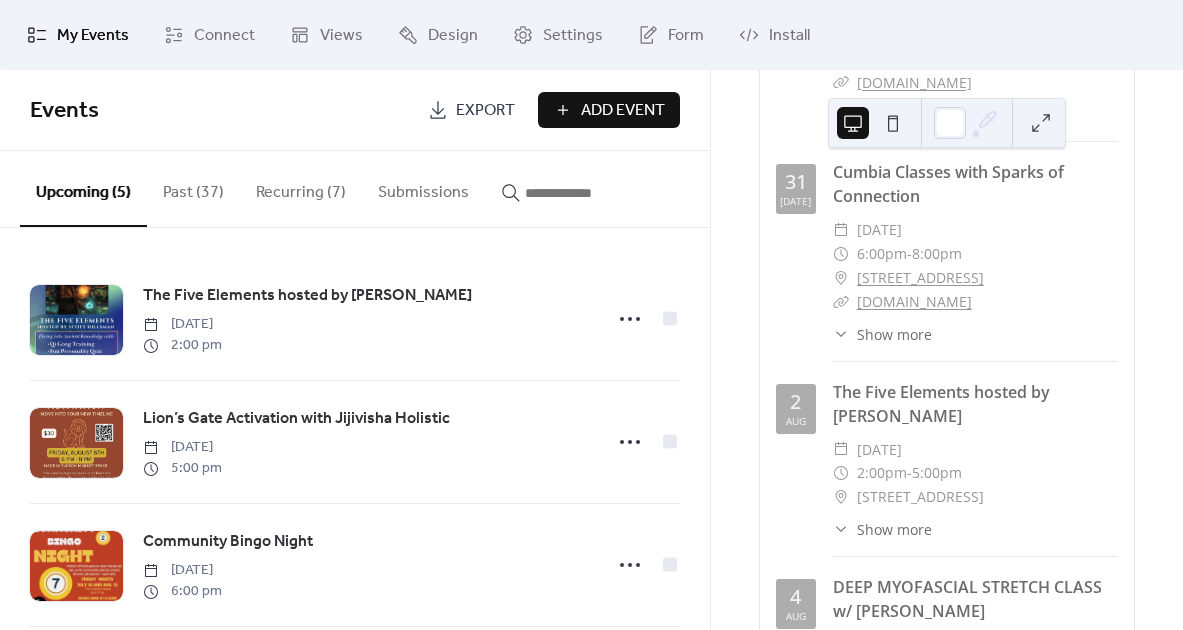scroll, scrollTop: 518, scrollLeft: 0, axis: vertical 